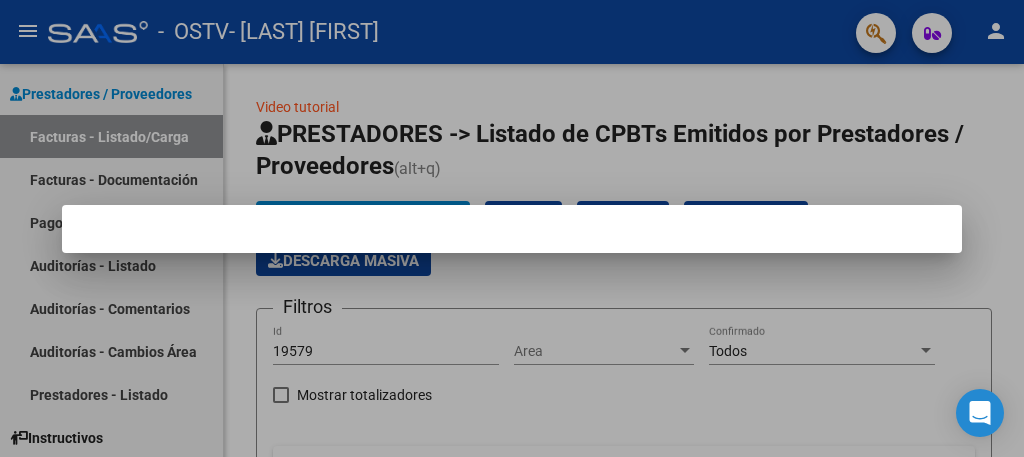 scroll, scrollTop: 0, scrollLeft: 0, axis: both 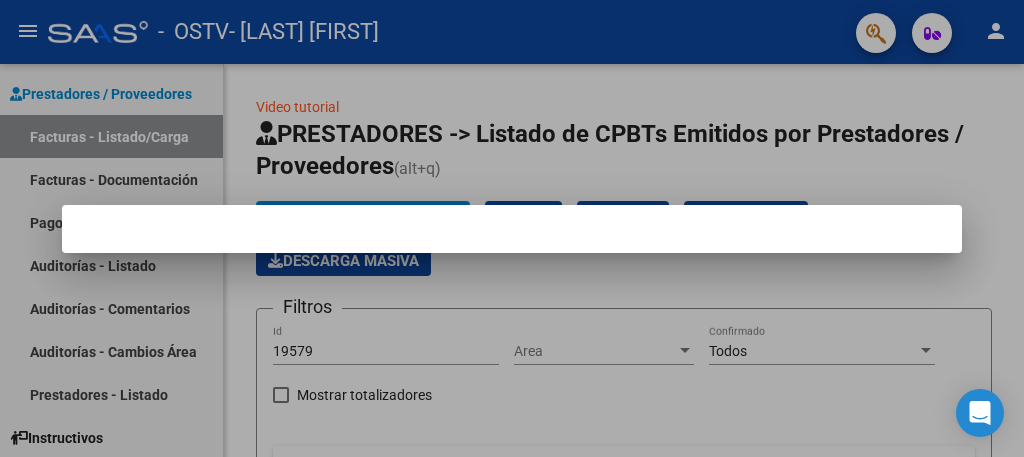 click at bounding box center [512, 229] 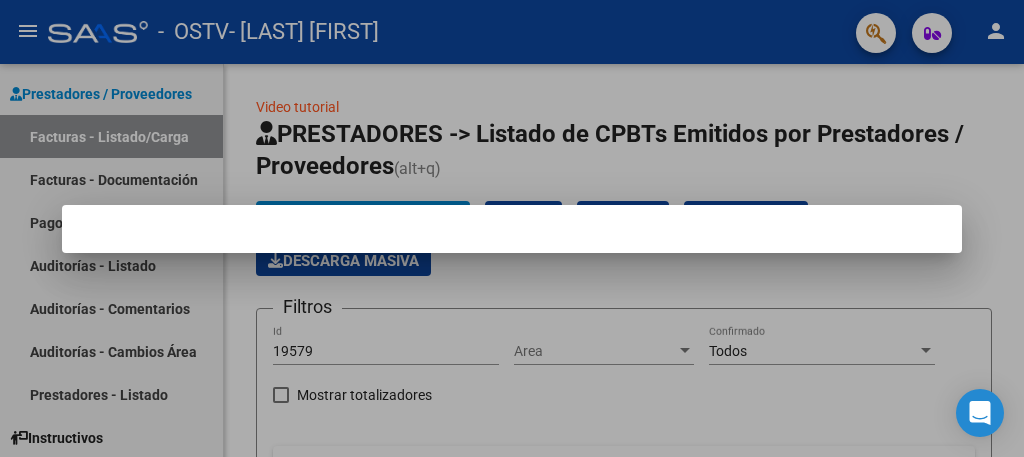 click at bounding box center (512, 228) 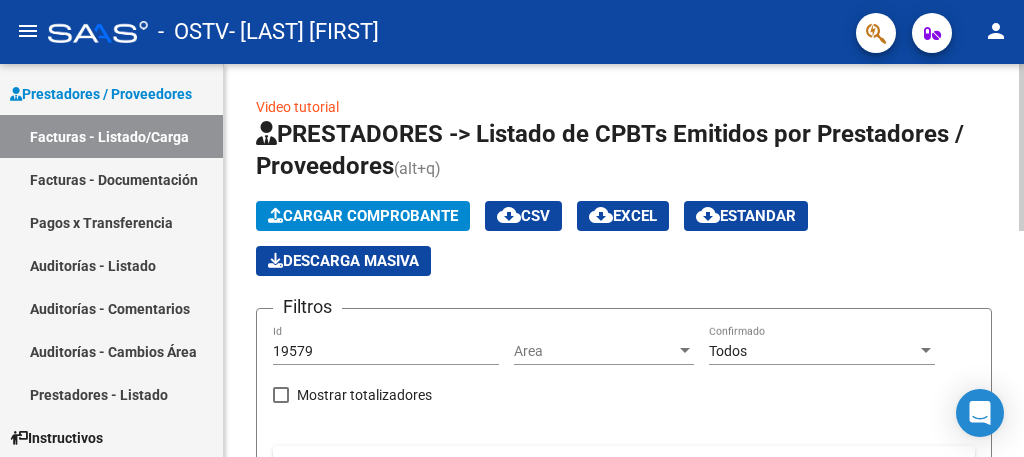 click 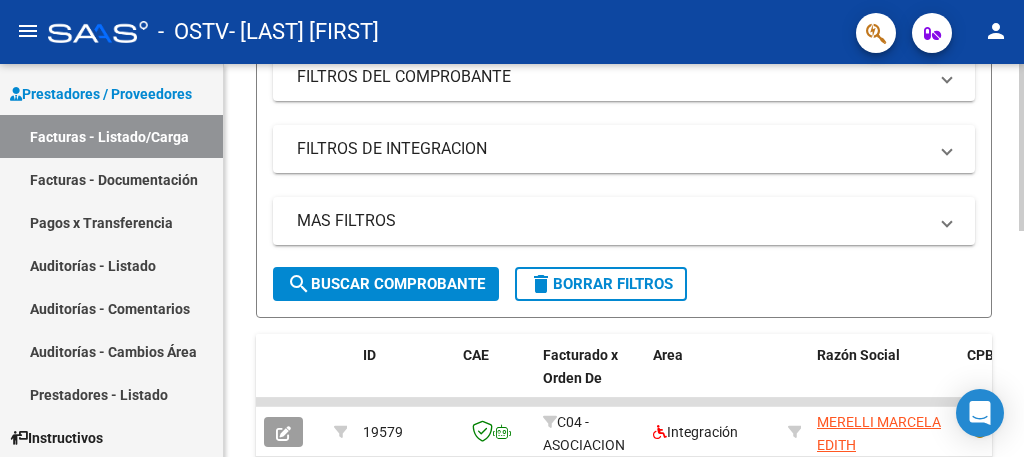 click 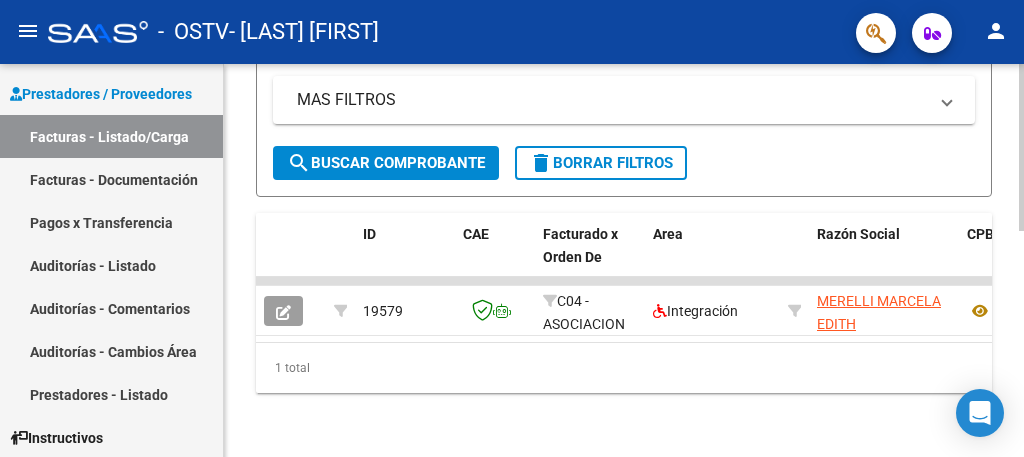click on "Video tutorial   PRESTADORES -> Listado de CPBTs Emitidos por Prestadores / Proveedores (alt+q)   Cargar Comprobante
cloud_download  CSV  cloud_download  EXCEL  cloud_download  Estandar   Descarga Masiva
Filtros 19579 Id Area Area Todos Confirmado   Mostrar totalizadores   FILTROS DEL COMPROBANTE  Comprobante Tipo Comprobante Tipo Start date – End date Fec. Comprobante Desde / Hasta Días Emisión Desde(cant. días) Días Emisión Hasta(cant. días) CUIT / Razón Social Pto. Venta Nro. Comprobante Código SSS CAE Válido CAE Válido Todos Cargado Módulo Hosp. Todos Tiene facturacion Apócrifa Hospital Refes  FILTROS DE INTEGRACION  Período De Prestación Campos del Archivo de Rendición Devuelto x SSS (dr_envio) Todos Rendido x SSS (dr_envio) Tipo de Registro Tipo de Registro Período Presentación Período Presentación Campos del Legajo Asociado (preaprobación) Afiliado Legajo (cuil/nombre) Todos Solo facturas preaprobadas  MAS FILTROS  Todos Con Doc. Respaldatoria Todos Con Trazabilidad Todos –" 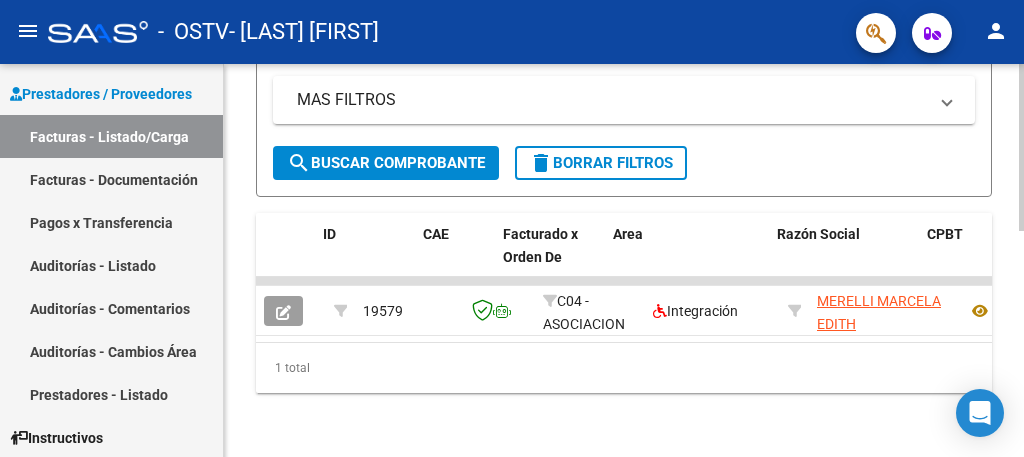 scroll, scrollTop: 0, scrollLeft: 40, axis: horizontal 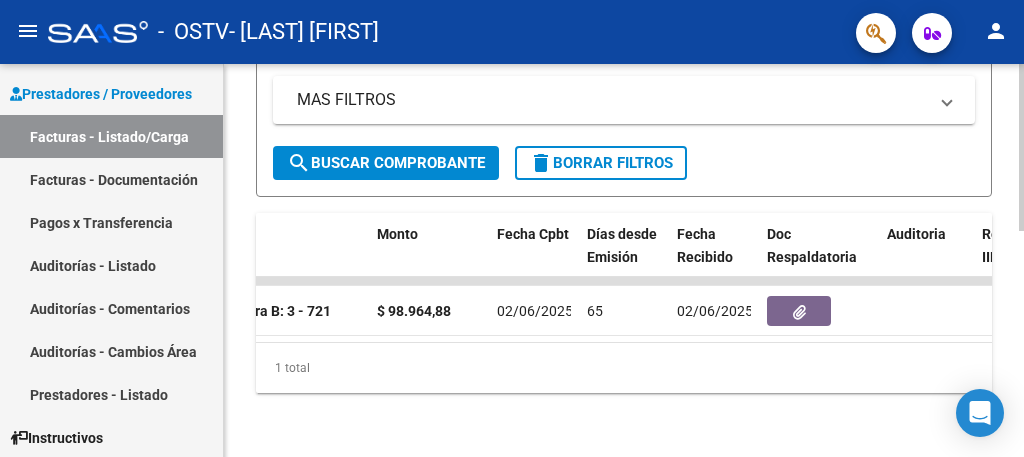 click 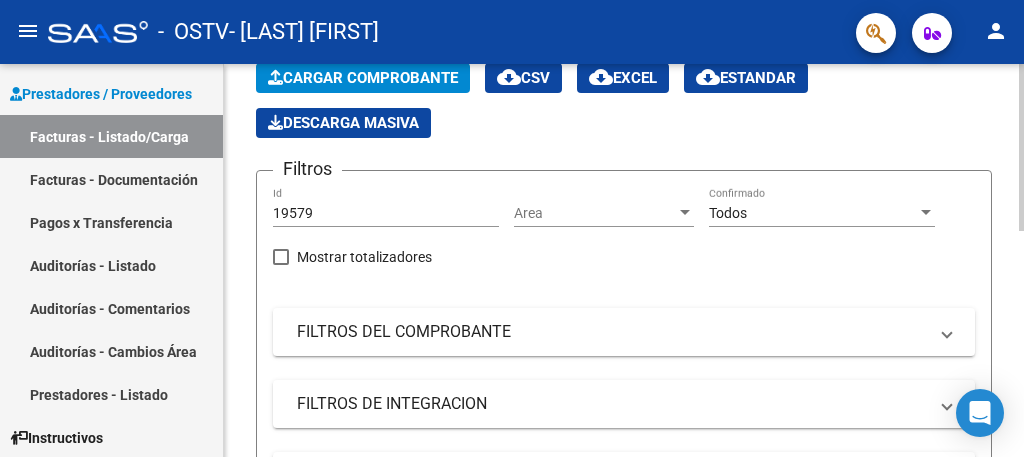 click 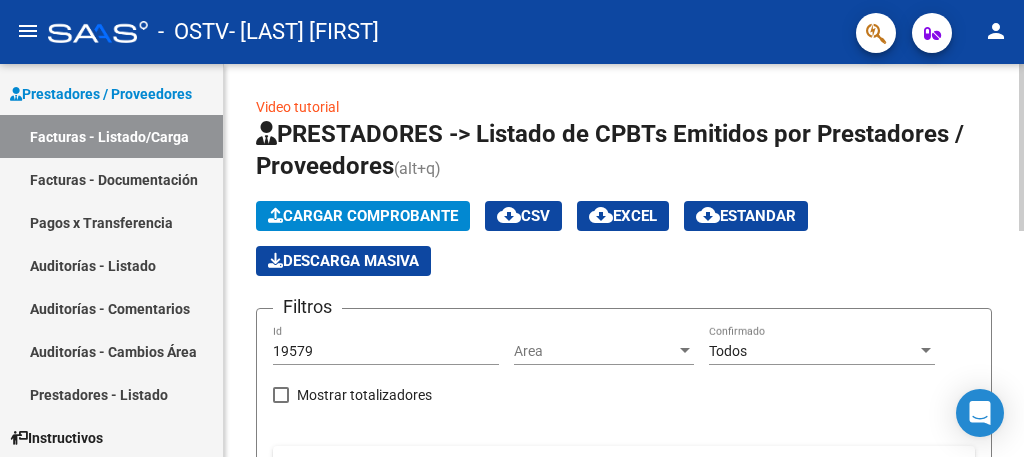 click 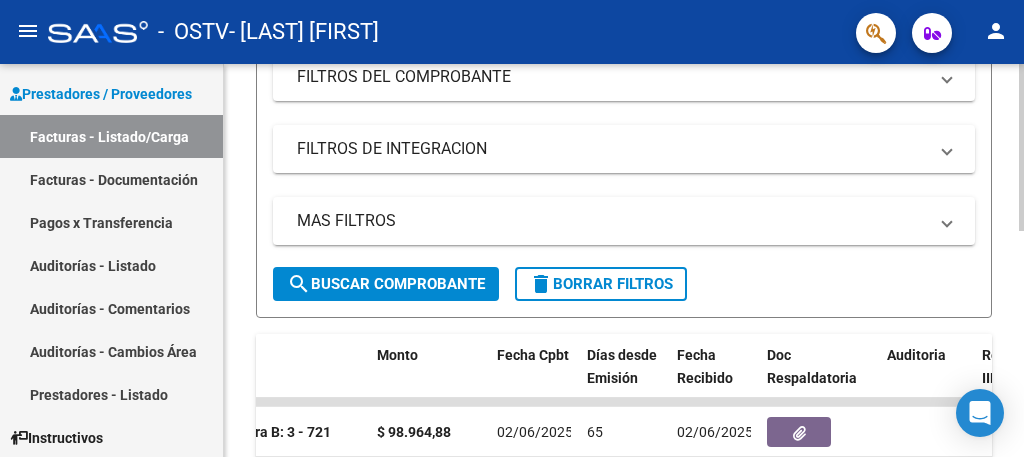 click 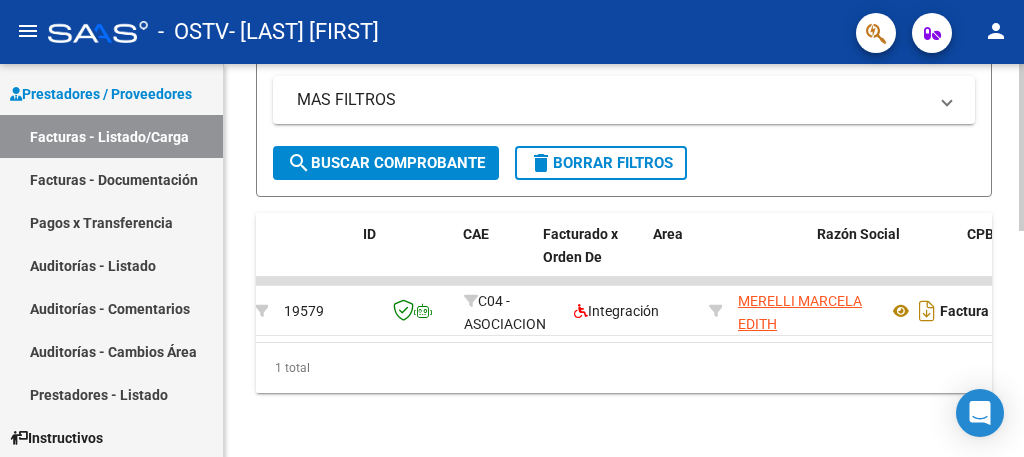 scroll, scrollTop: 0, scrollLeft: 0, axis: both 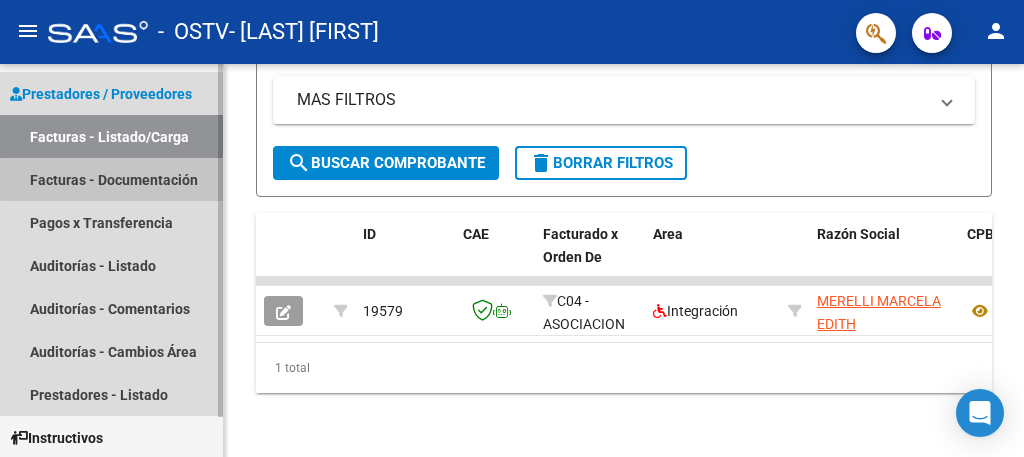 click on "Facturas - Documentación" at bounding box center (111, 179) 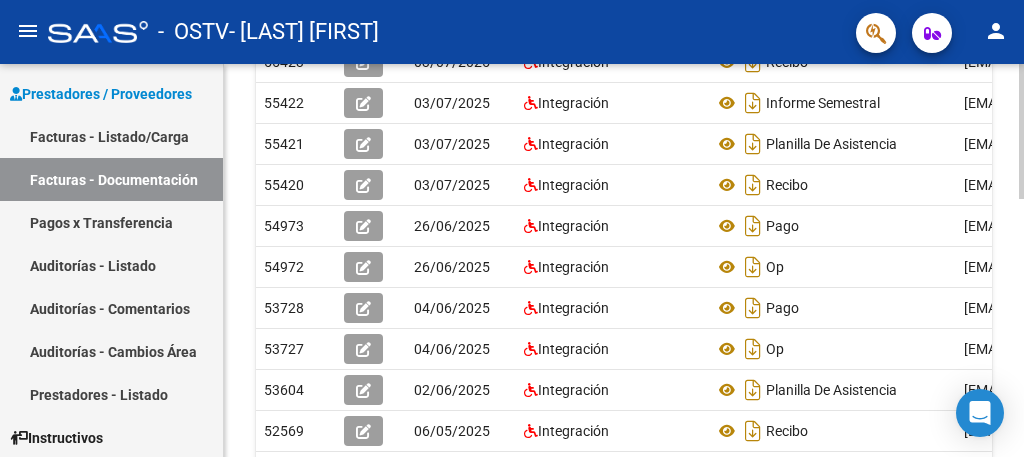 scroll, scrollTop: 0, scrollLeft: 0, axis: both 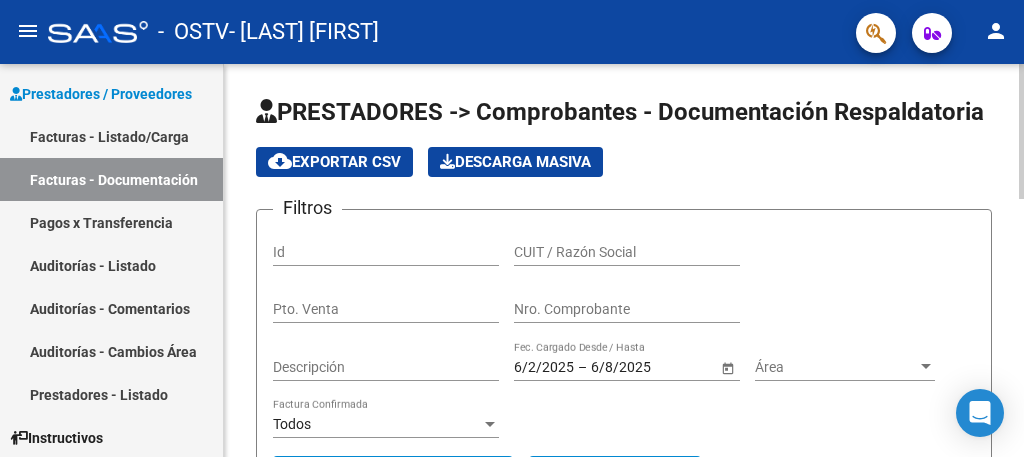 click 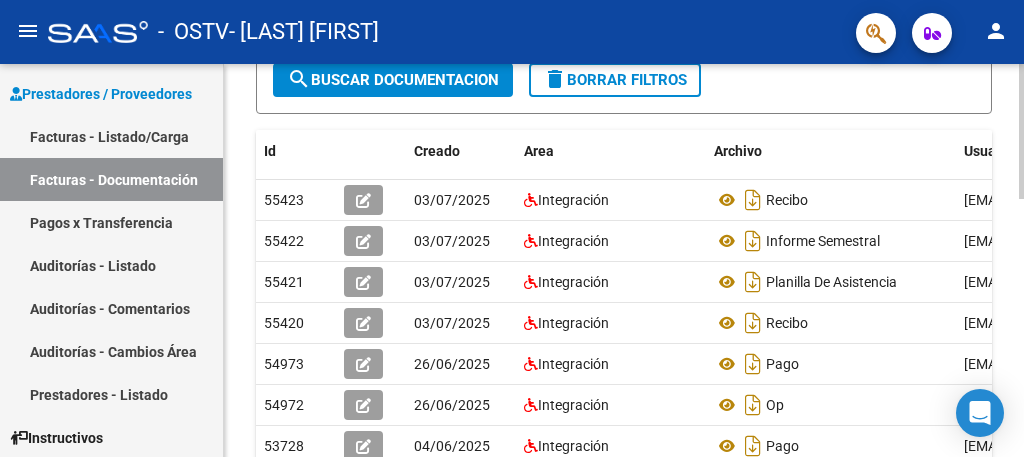 click 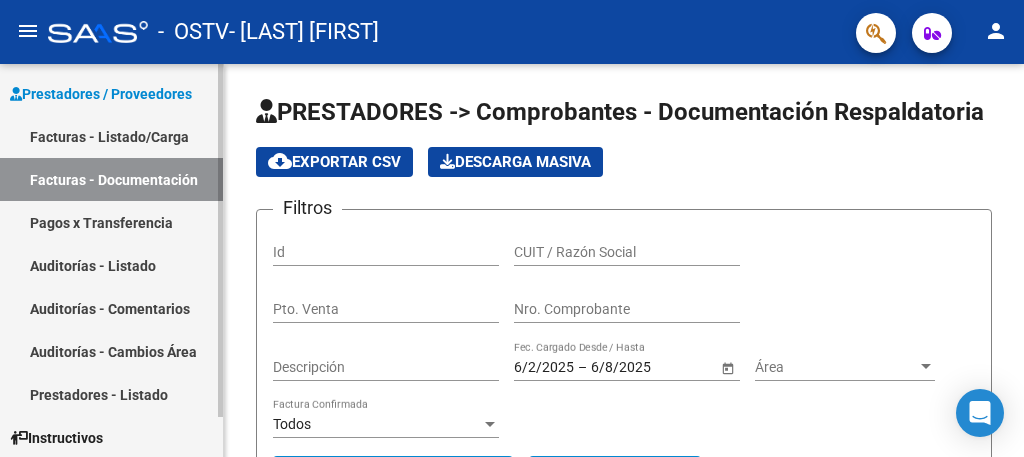 click on "Facturas - Listado/Carga" at bounding box center (111, 136) 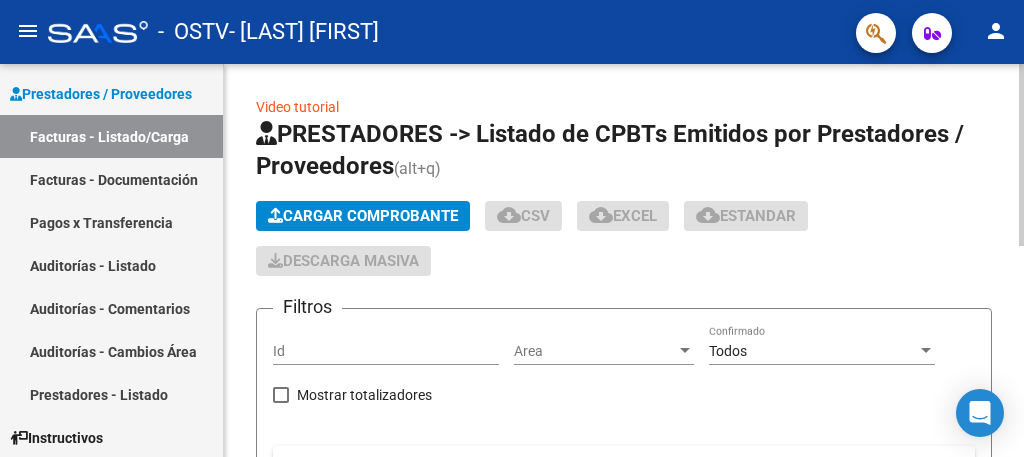click on "Cargar Comprobante" 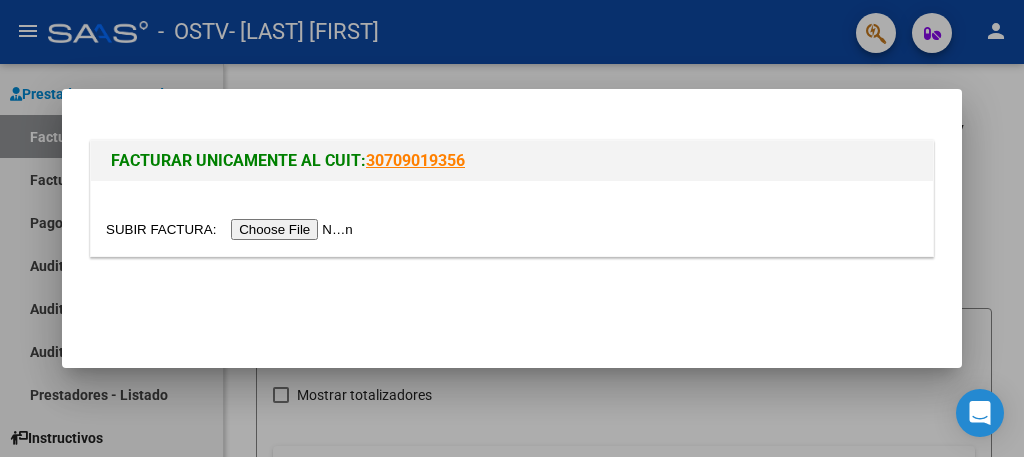 click at bounding box center (232, 229) 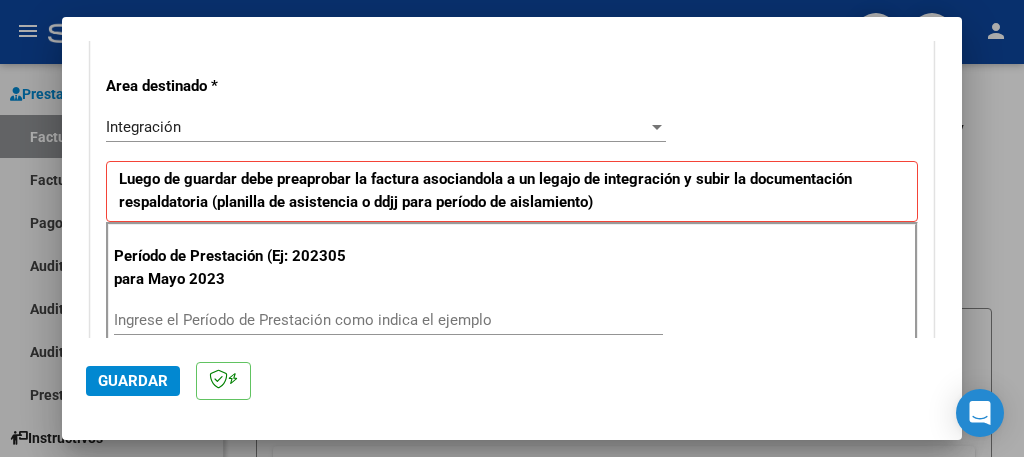 scroll, scrollTop: 440, scrollLeft: 0, axis: vertical 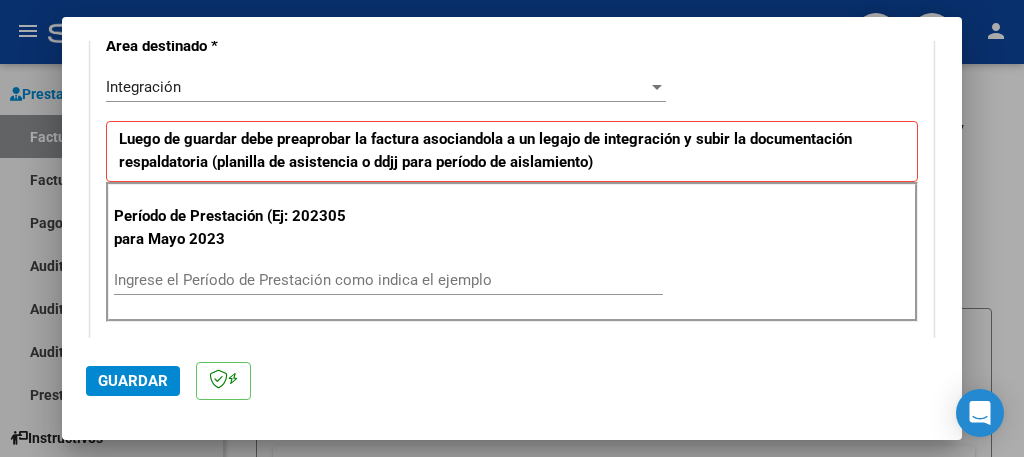 click on "Ingrese el Período de Prestación como indica el ejemplo" at bounding box center (388, 280) 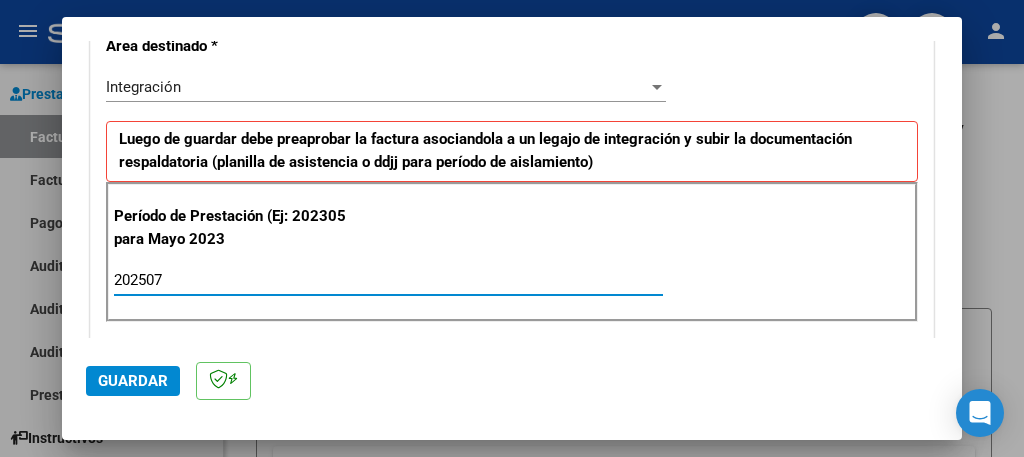 type on "202507" 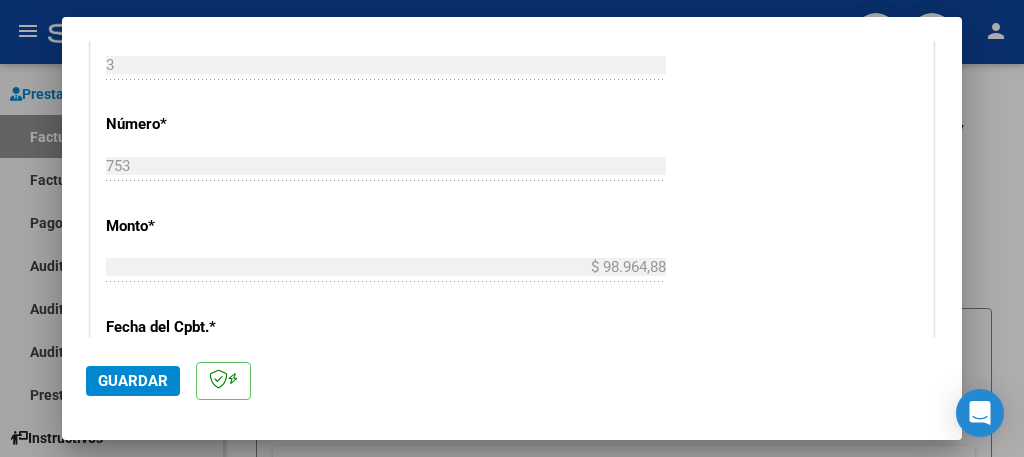 scroll, scrollTop: 880, scrollLeft: 0, axis: vertical 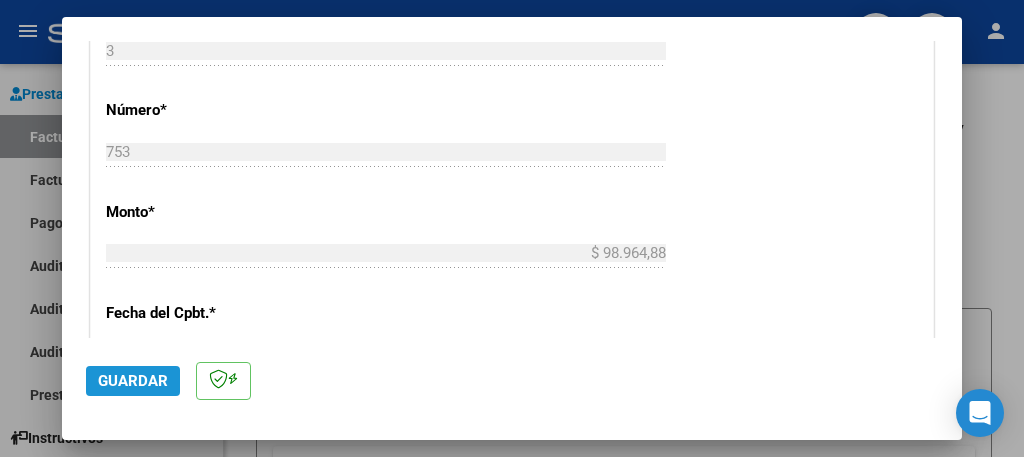 click on "Guardar" 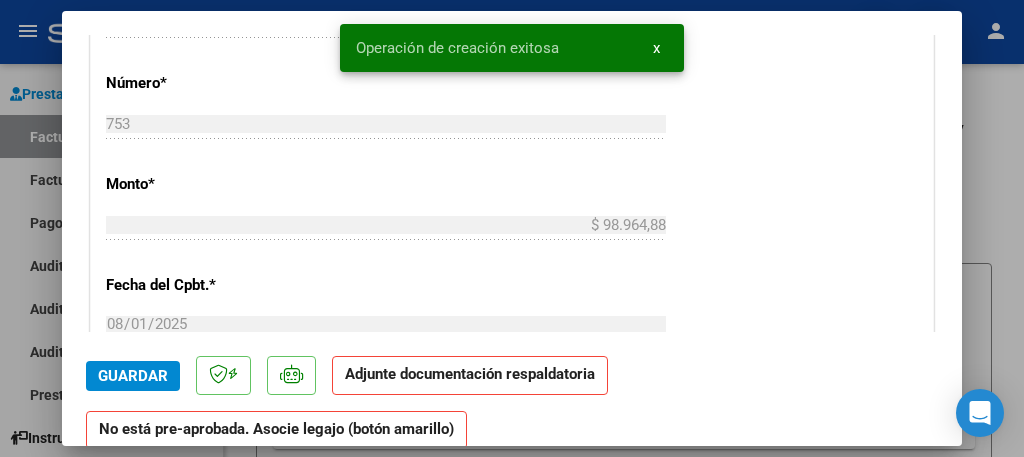scroll, scrollTop: 0, scrollLeft: 0, axis: both 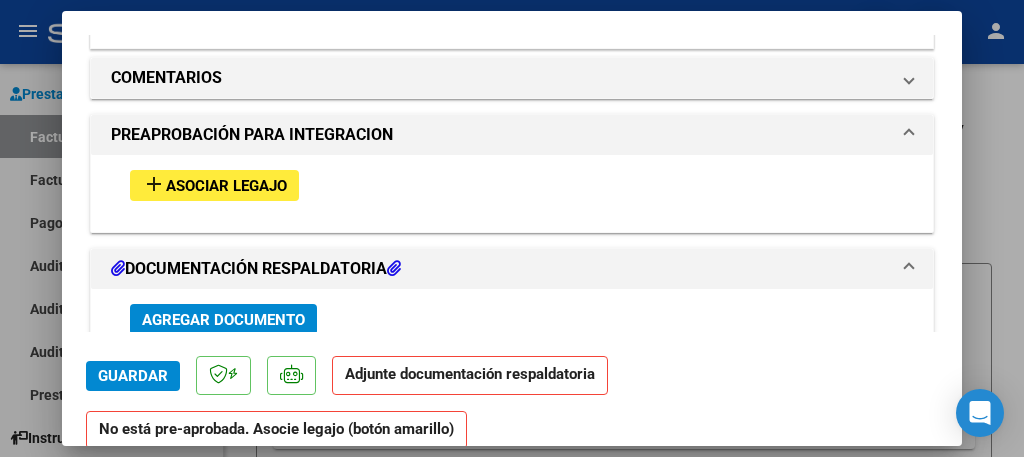 click on "Asociar Legajo" at bounding box center (226, 186) 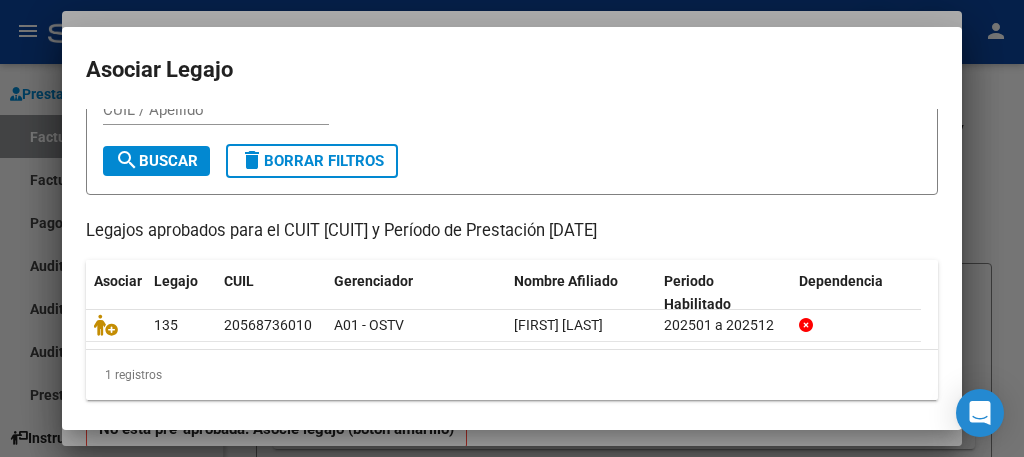 scroll, scrollTop: 120, scrollLeft: 0, axis: vertical 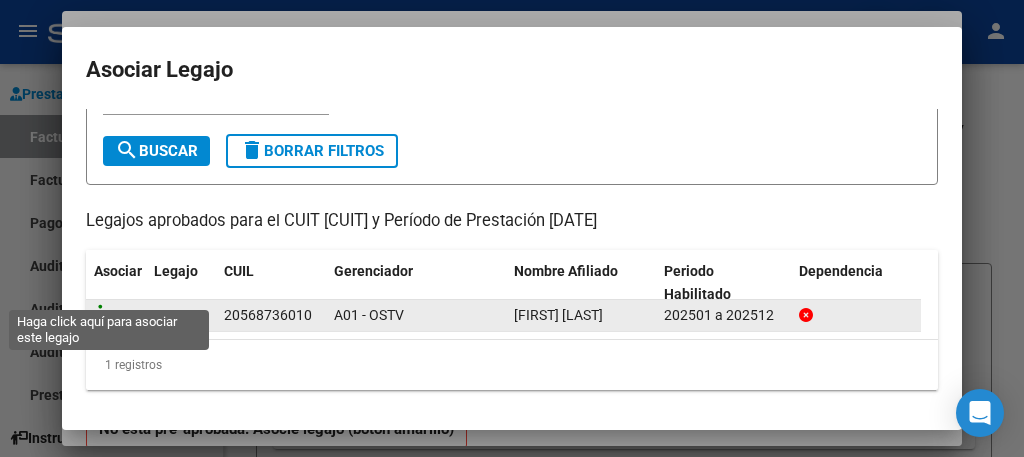click 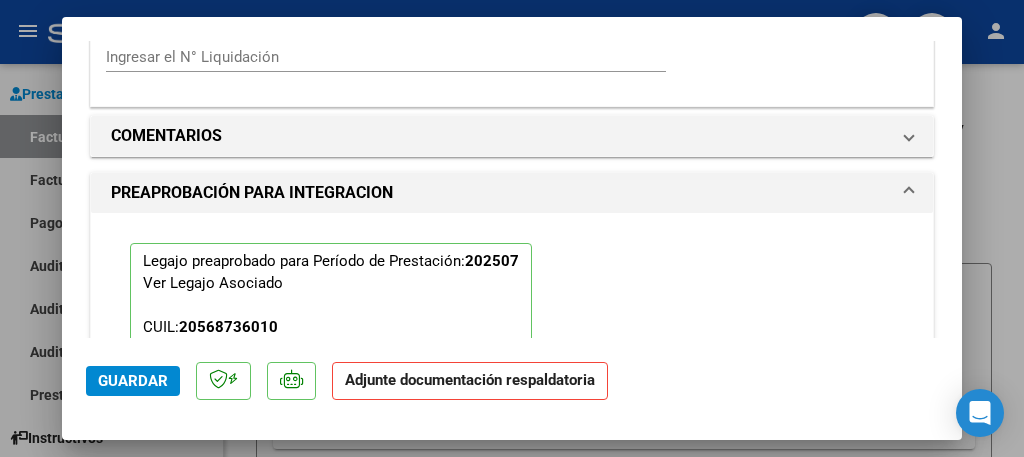 scroll, scrollTop: 1772, scrollLeft: 0, axis: vertical 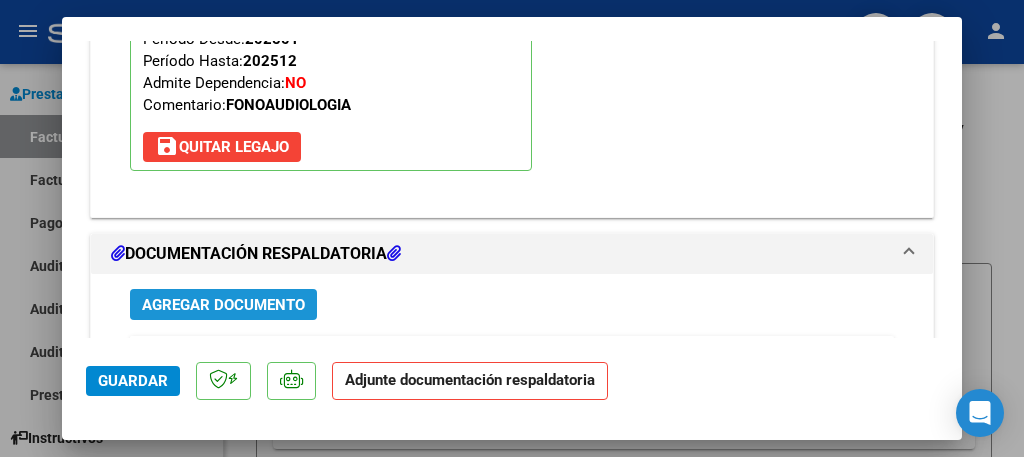 click on "Agregar Documento" at bounding box center (223, 305) 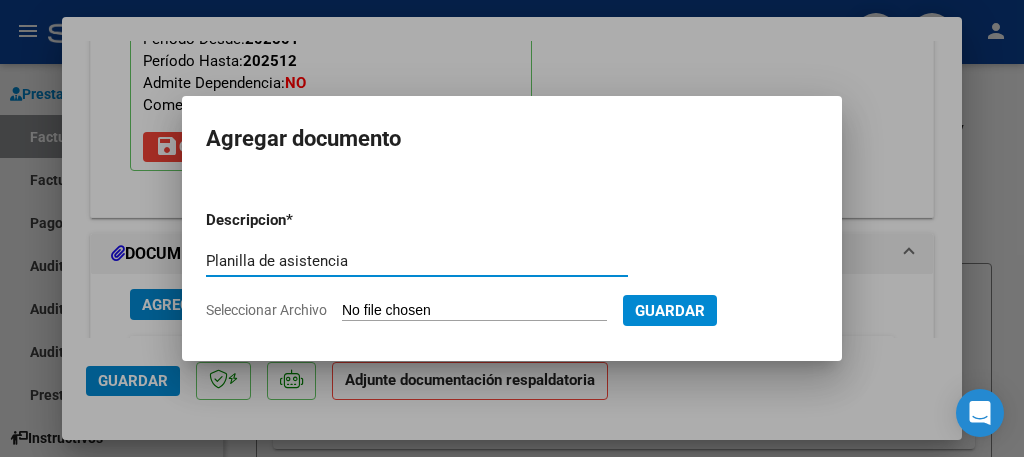 type on "Planilla de asistencia" 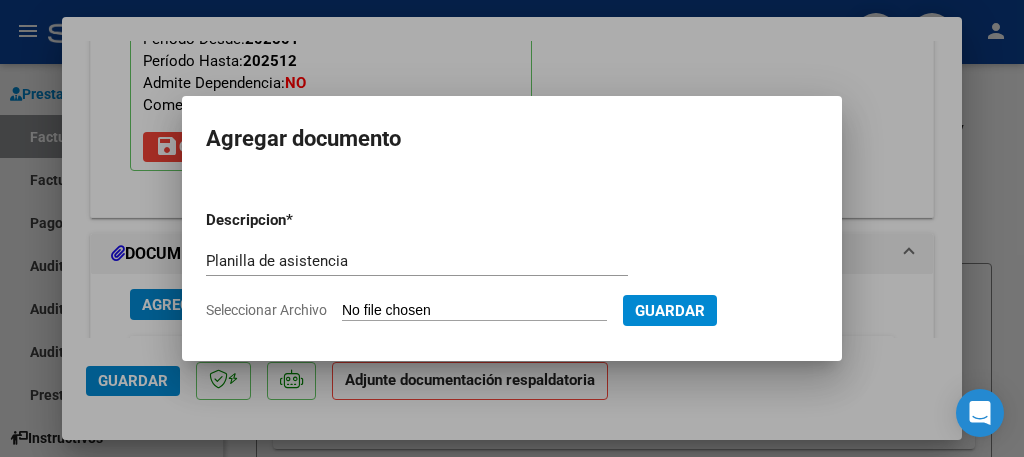 type on "C:\fakepath\Planilla Spina julio.pdf" 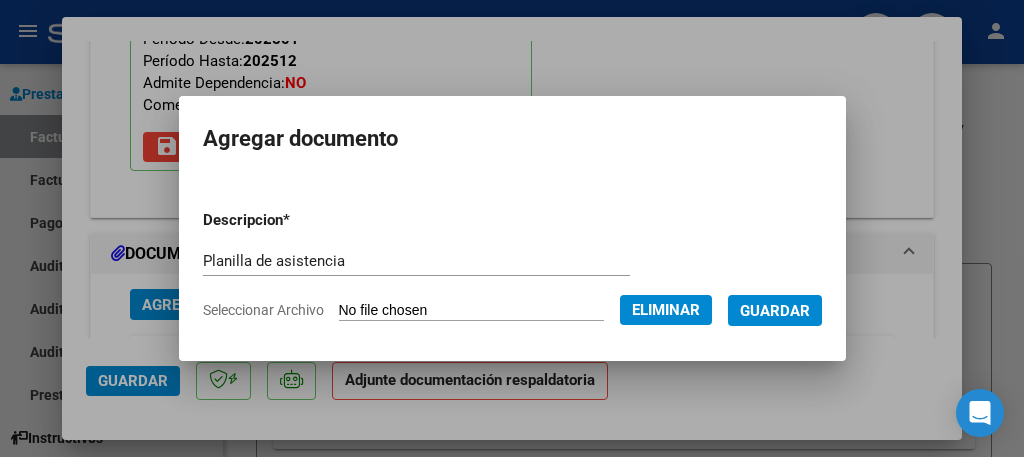 click on "Guardar" at bounding box center [775, 311] 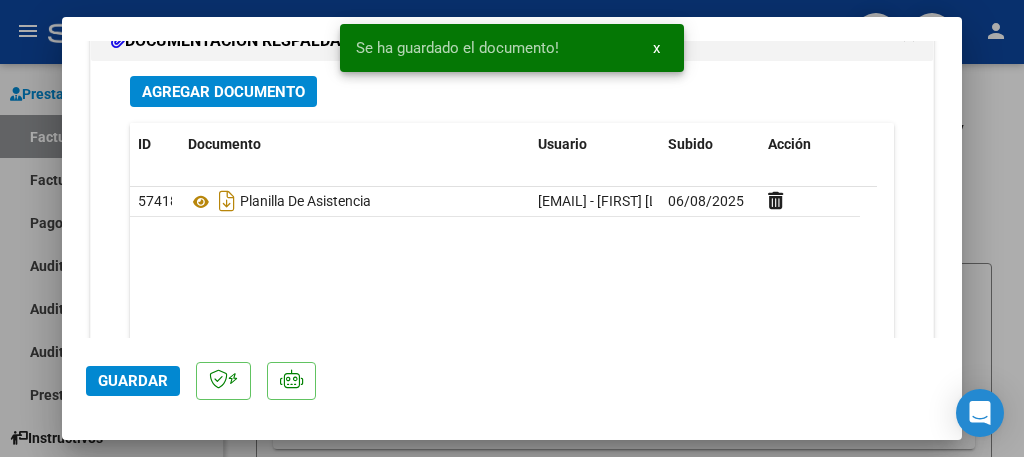 scroll, scrollTop: 2292, scrollLeft: 0, axis: vertical 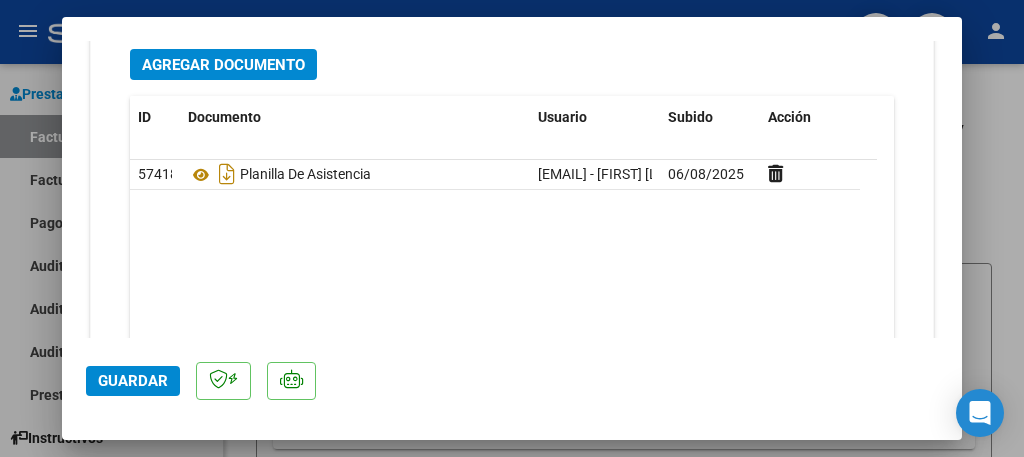 click on "Guardar" 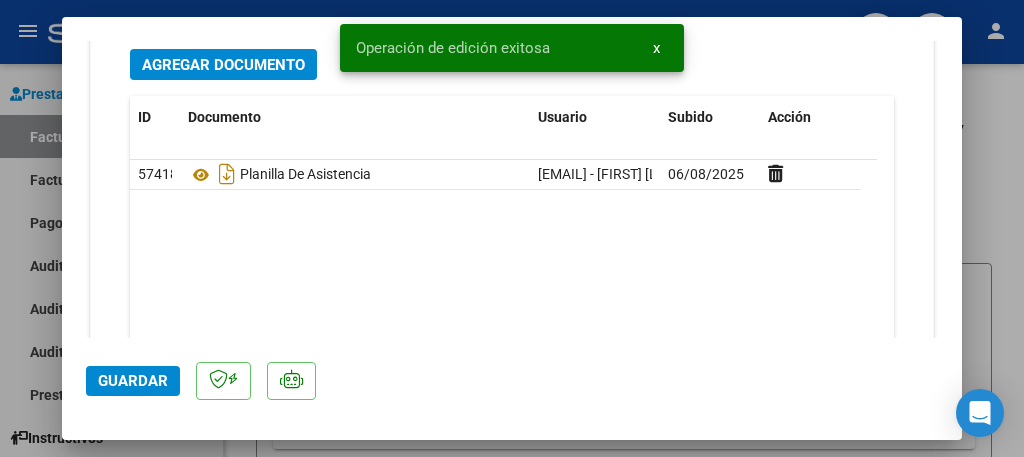 click on "Guardar" 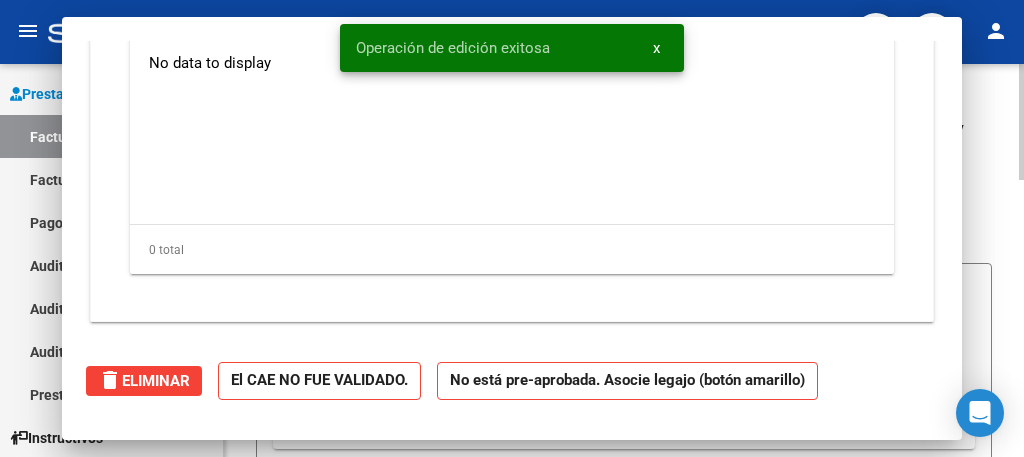scroll, scrollTop: 0, scrollLeft: 0, axis: both 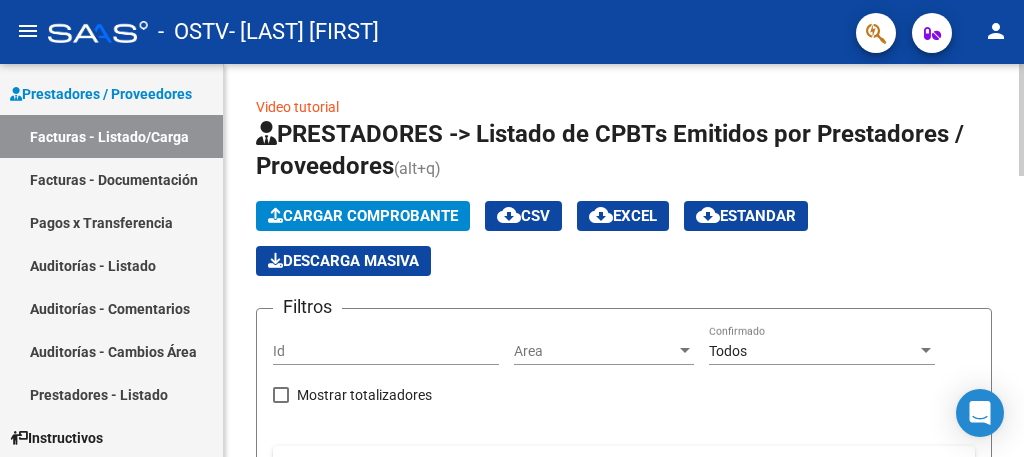 click 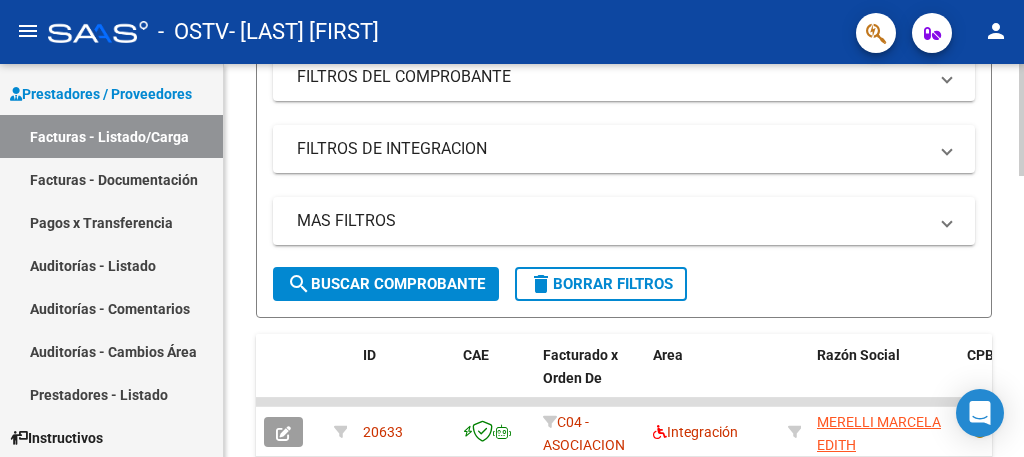 click 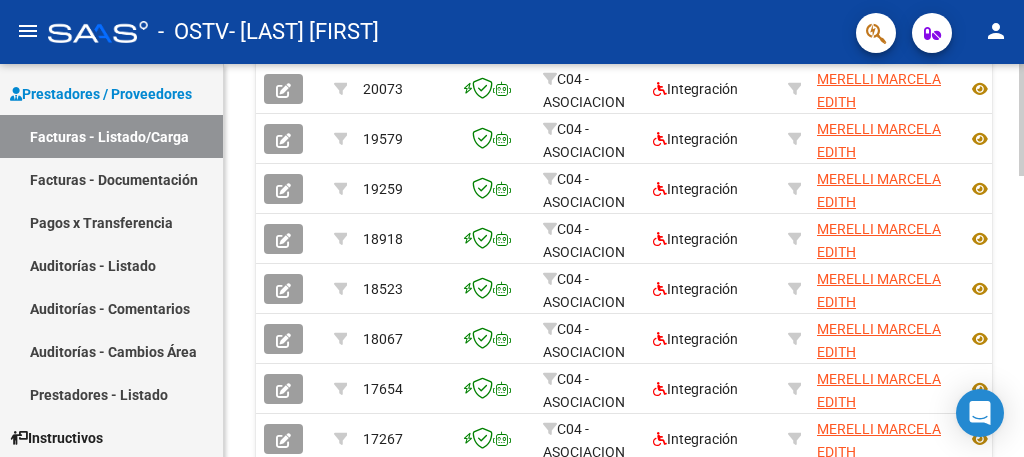 click 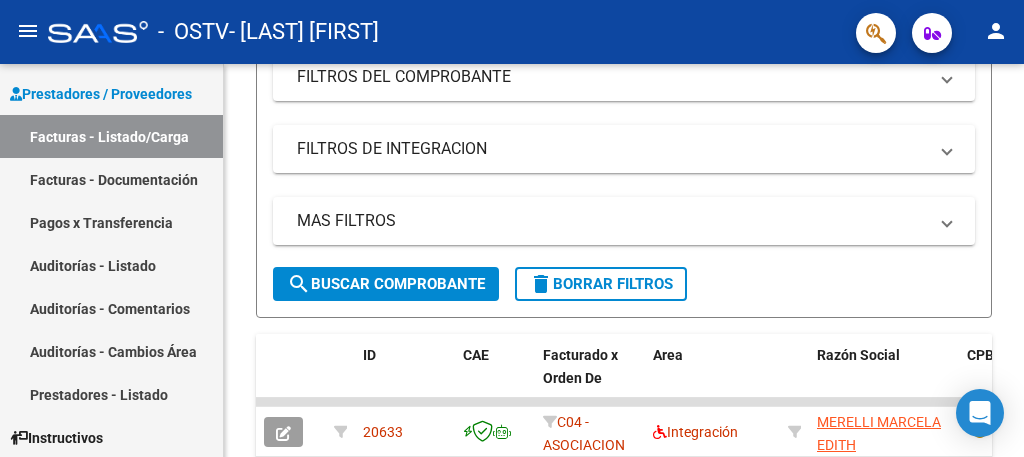 click on "person" 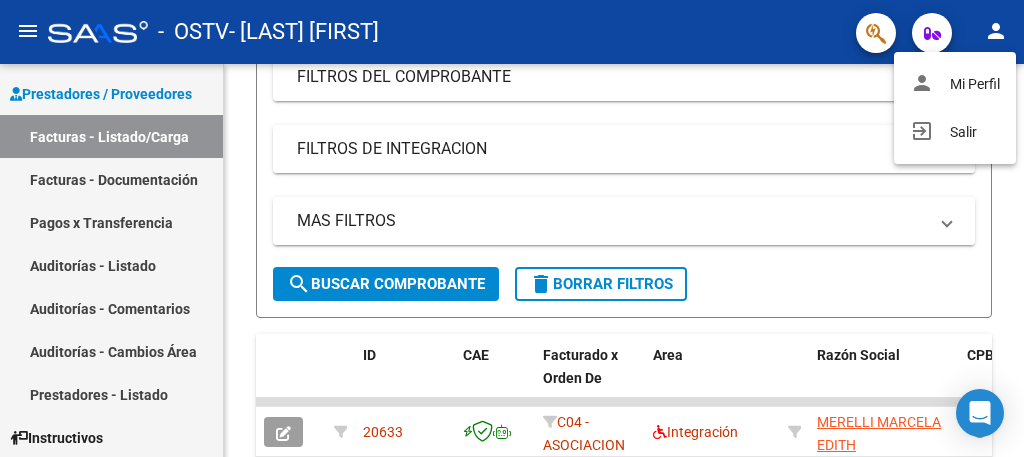 click at bounding box center [512, 228] 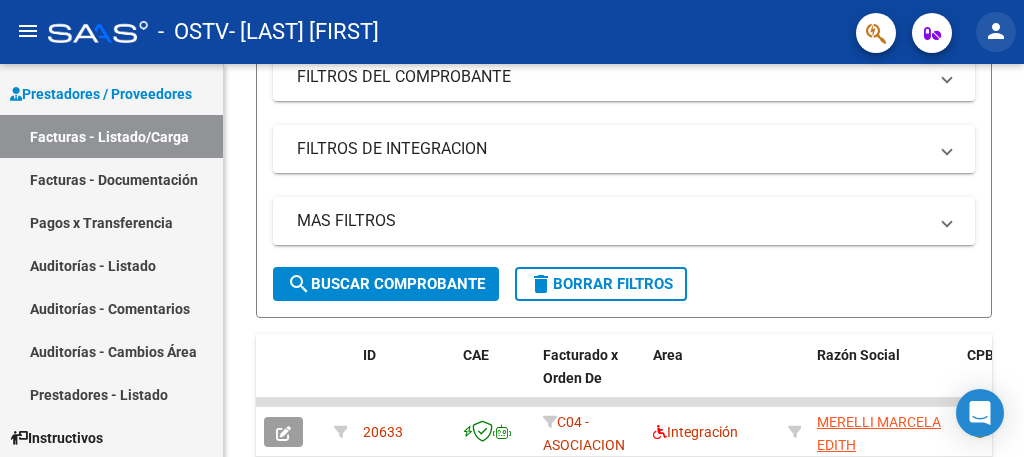 click on "person" 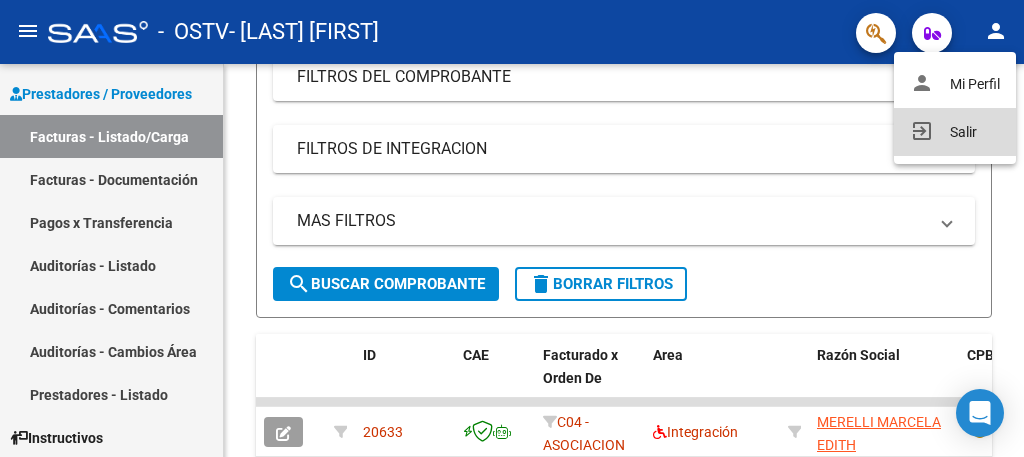 click on "exit_to_app  Salir" at bounding box center (955, 132) 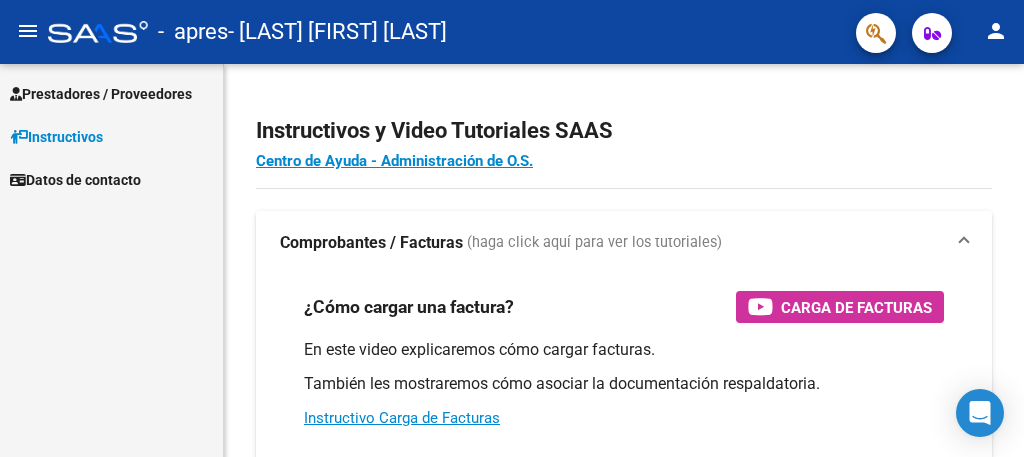 scroll, scrollTop: 0, scrollLeft: 0, axis: both 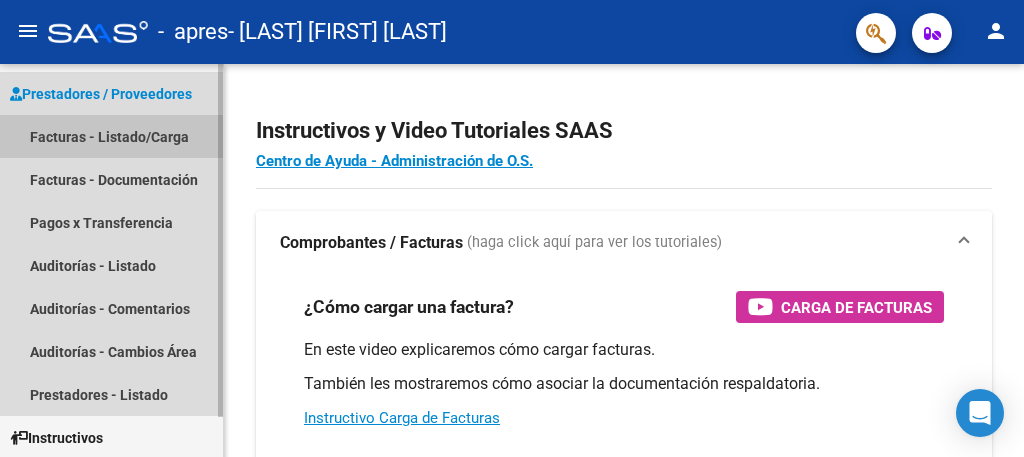 click on "Facturas - Listado/Carga" at bounding box center [111, 136] 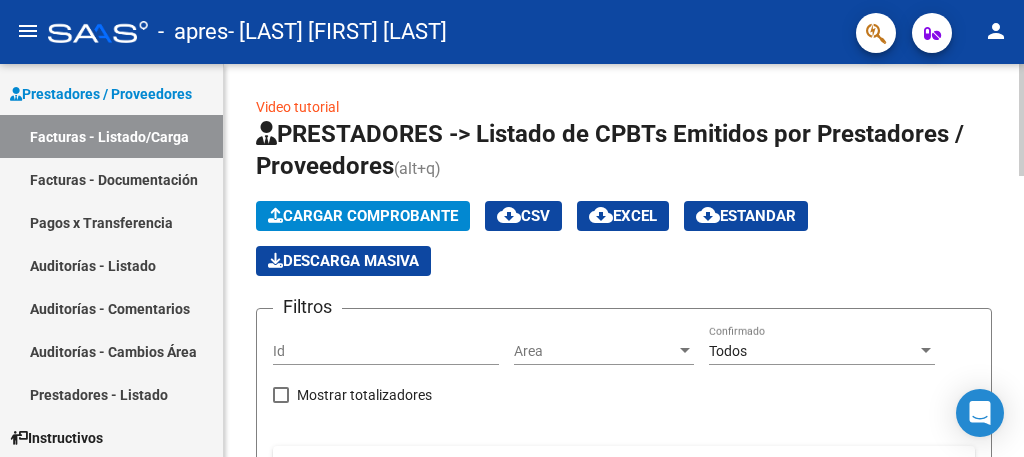 click on "Cargar Comprobante
cloud_download  CSV  cloud_download  EXCEL  cloud_download  Estandar   Descarga Masiva" 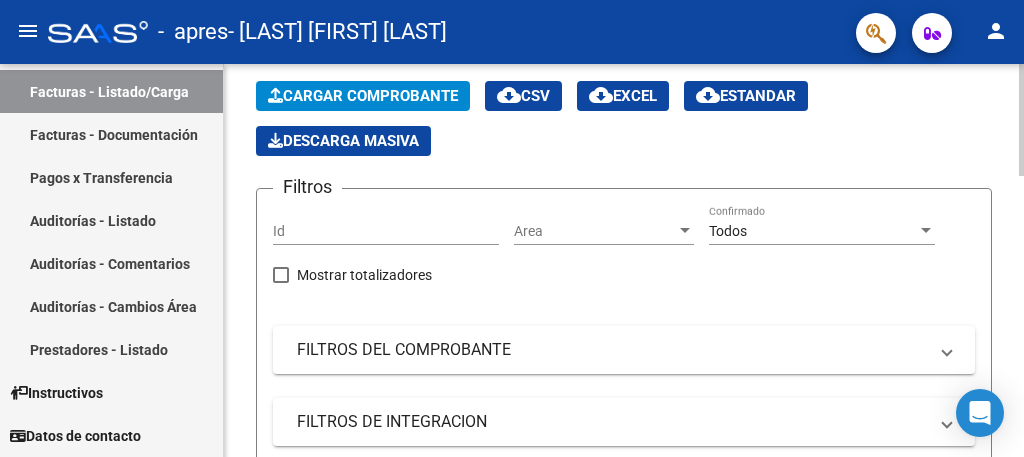 scroll, scrollTop: 80, scrollLeft: 0, axis: vertical 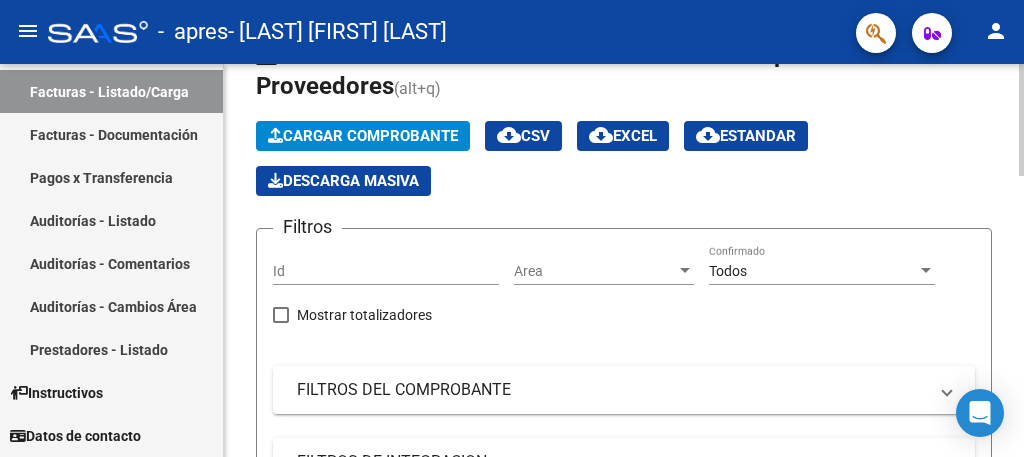click on "Cargar Comprobante" 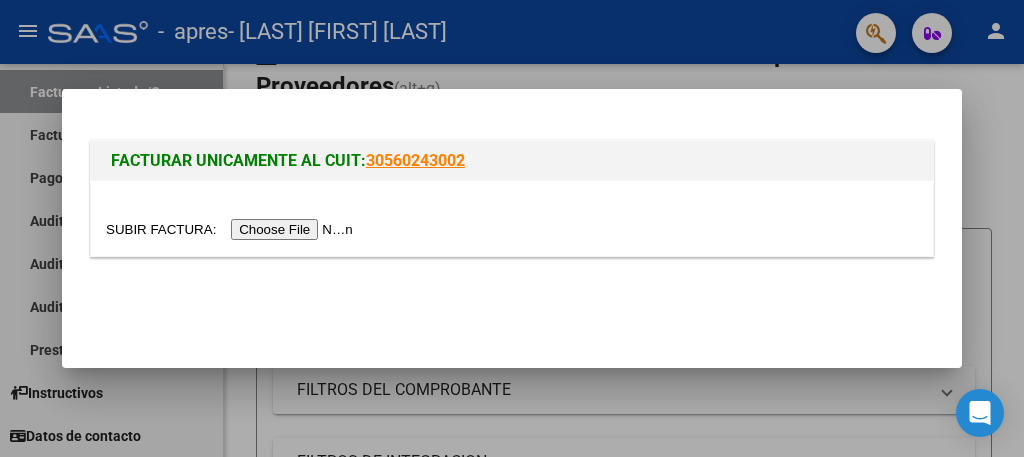 click at bounding box center [232, 229] 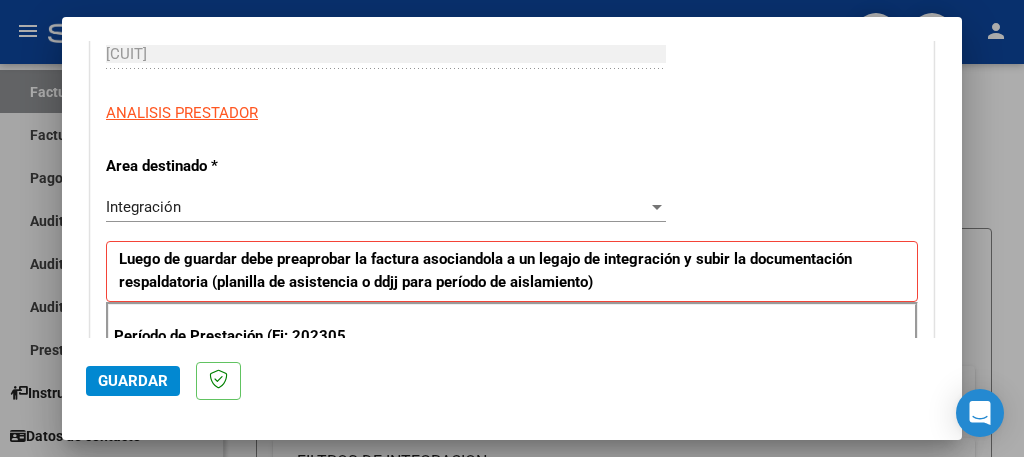 scroll, scrollTop: 360, scrollLeft: 0, axis: vertical 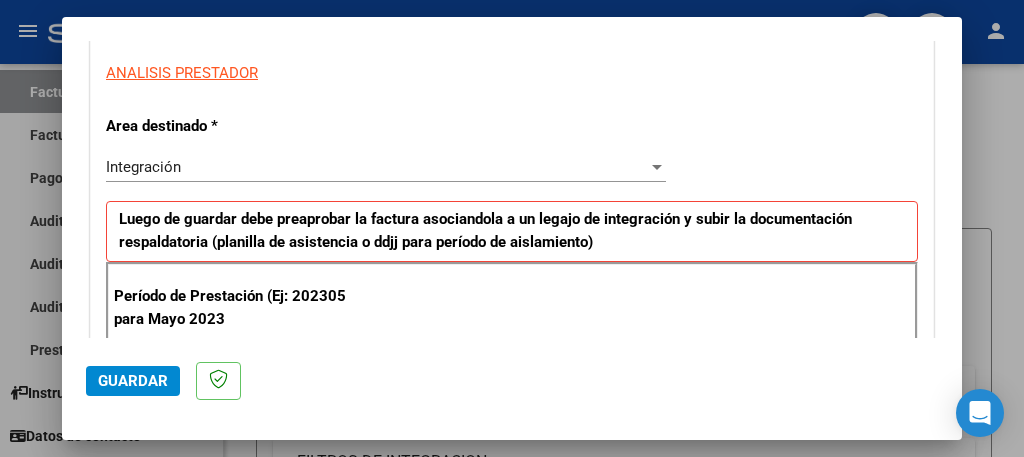 click on "COMPROBANTE VER COMPROBANTE          El comprobante fue leído exitosamente.  DATOS DEL COMPROBANTE CUIT  *   27-25292621-1 Ingresar CUIT  ANALISIS PRESTADOR  Area destinado * Integración Seleccionar Area Luego de guardar debe preaprobar la factura asociandola a un legajo de integración y subir la documentación respaldatoria (planilla de asistencia o ddjj para período de aislamiento)  Período de Prestación (Ej: 202305 para Mayo 2023    Ingrese el Período de Prestación como indica el ejemplo   Comprobante Tipo * Factura A Seleccionar Tipo Punto de Venta  *   3 Ingresar el Nro.  Número  *   377 Ingresar el Nro.  Monto  *   $ 98.964,88 Ingresar el monto  Fecha del Cpbt.  *   2025-08-01 Ingresar la fecha  CAE / CAEA (no ingrese CAI)    75311468058627 Ingresar el CAE o CAEA (no ingrese CAI)  Fecha de Vencimiento    Ingresar la fecha  Ref. Externa    Ingresar la ref.  N° Liquidación    Ingresar el N° Liquidación  COMENTARIOS Comentarios del Prestador / Gerenciador:" at bounding box center [512, 189] 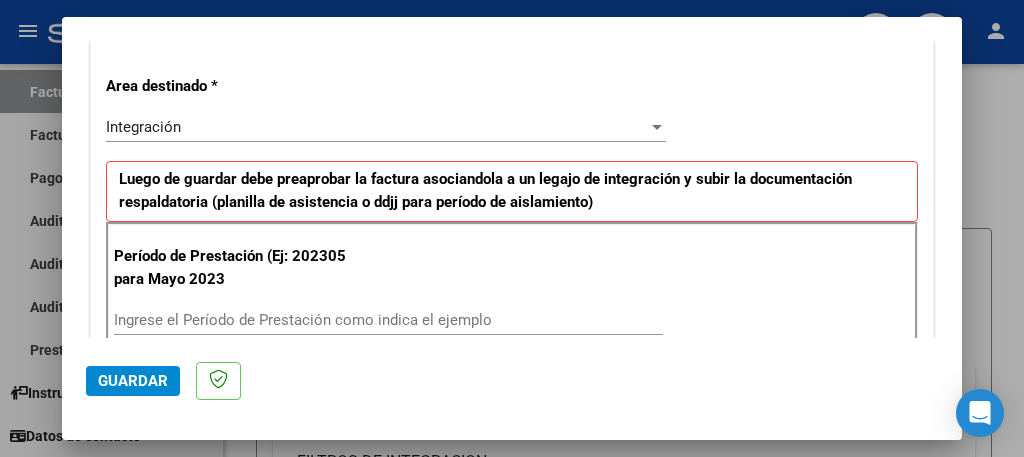 click on "Ingrese el Período de Prestación como indica el ejemplo" at bounding box center [388, 320] 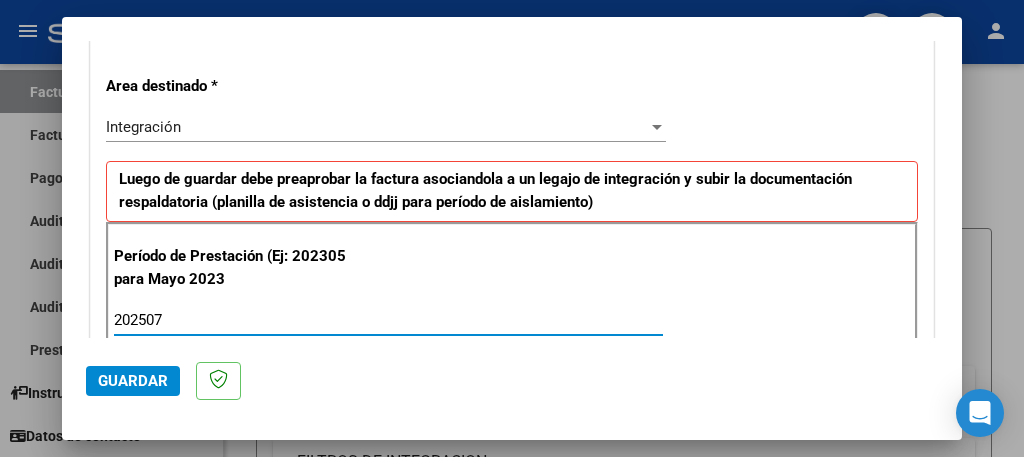 type on "202507" 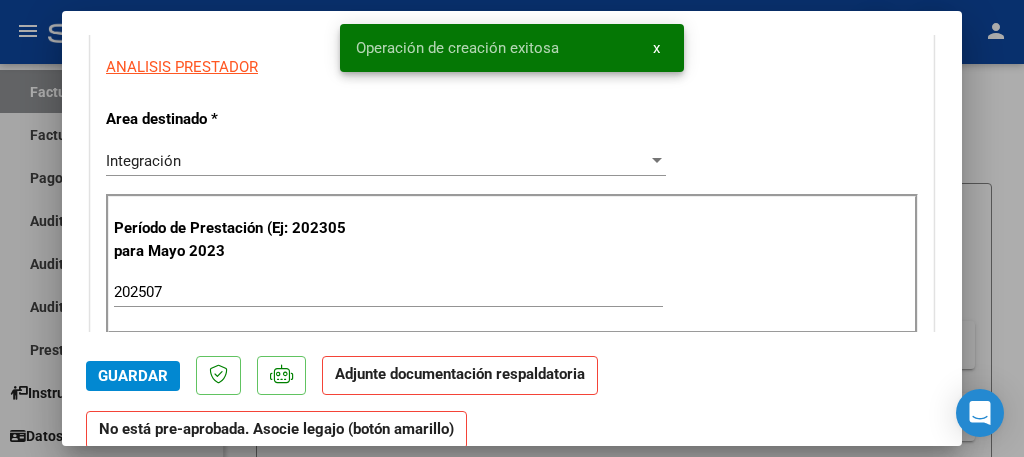 scroll, scrollTop: 0, scrollLeft: 0, axis: both 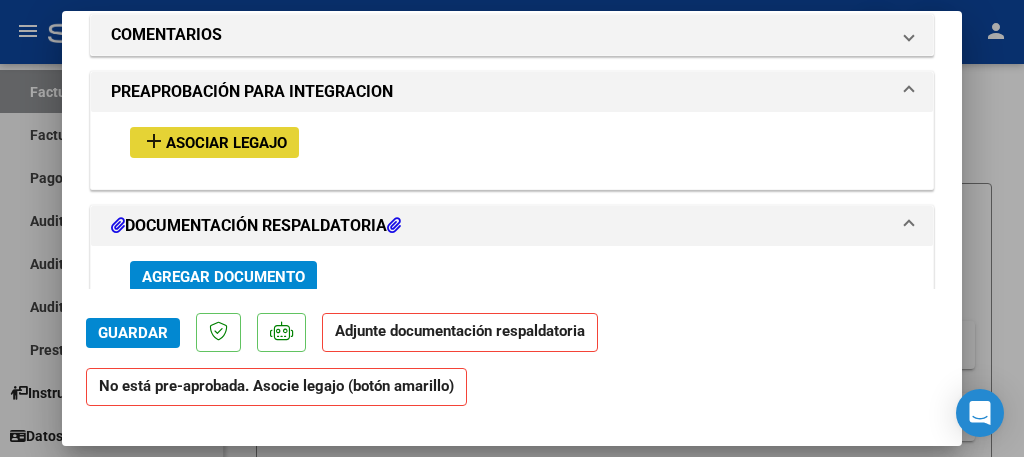 click on "Asociar Legajo" at bounding box center (226, 143) 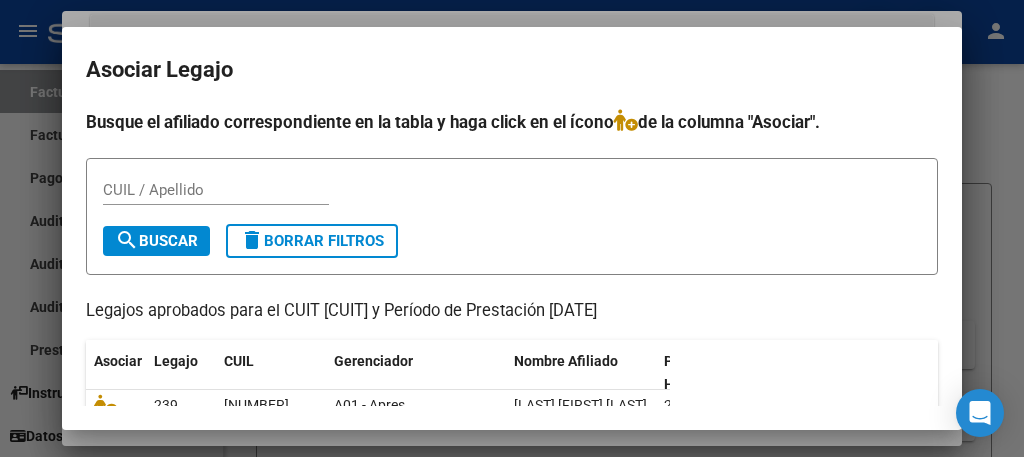 scroll, scrollTop: 80, scrollLeft: 0, axis: vertical 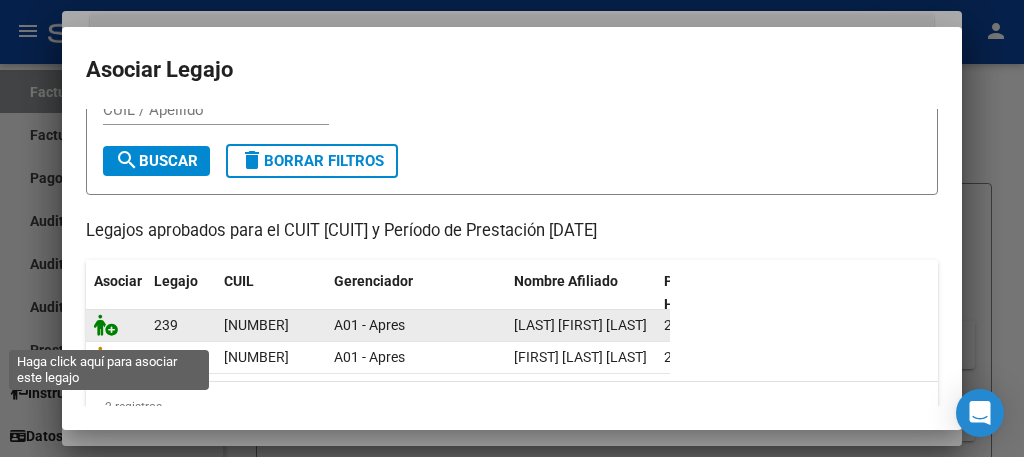 click 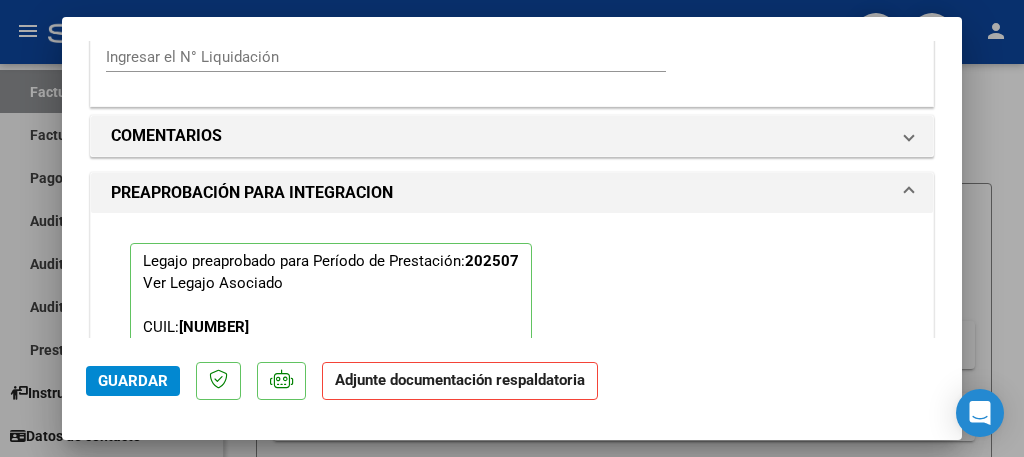 scroll, scrollTop: 0, scrollLeft: 0, axis: both 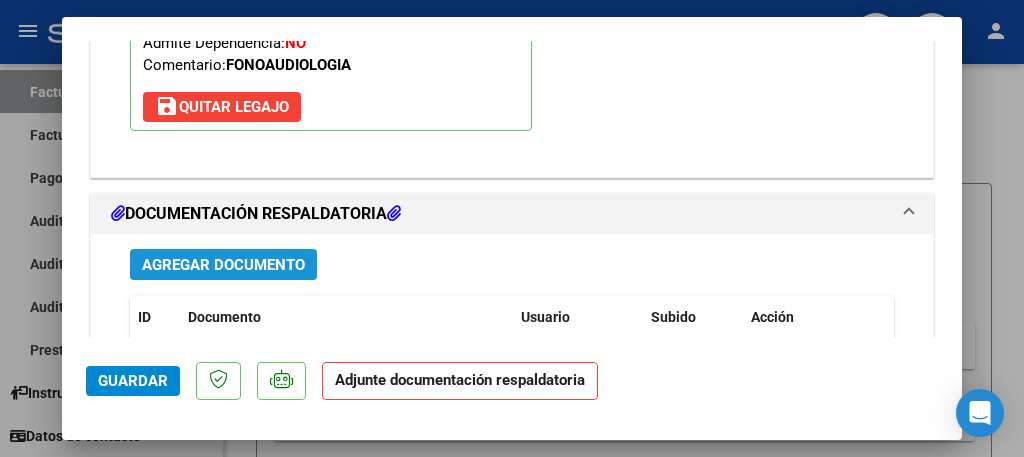 click on "Agregar Documento" at bounding box center [223, 265] 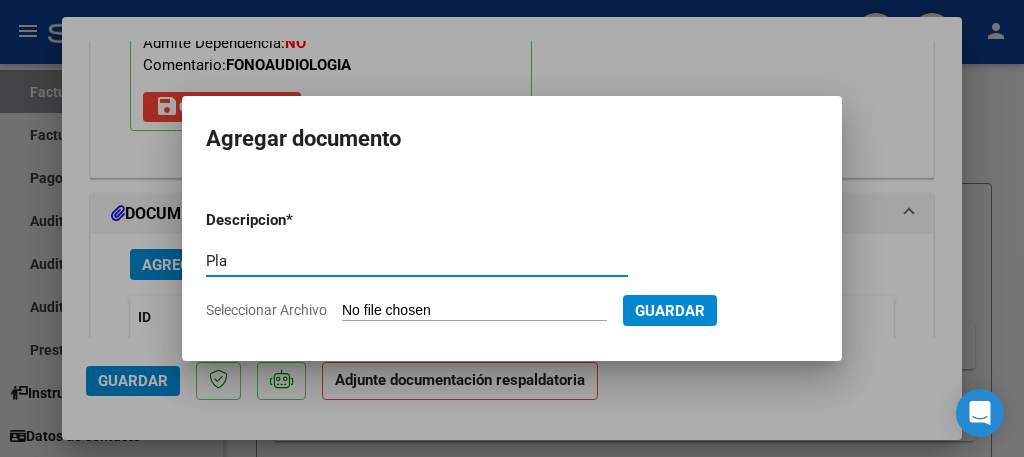 type on "Planilla de asistencia" 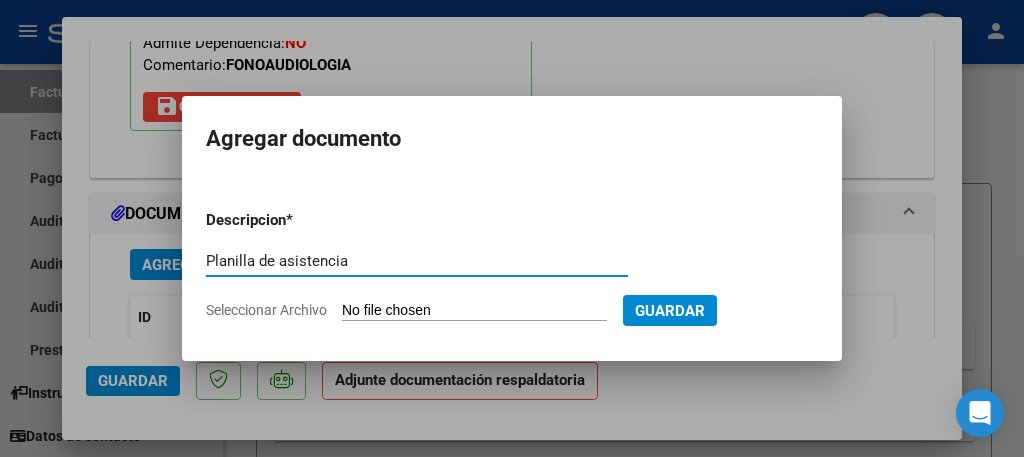 click on "Seleccionar Archivo" at bounding box center (474, 311) 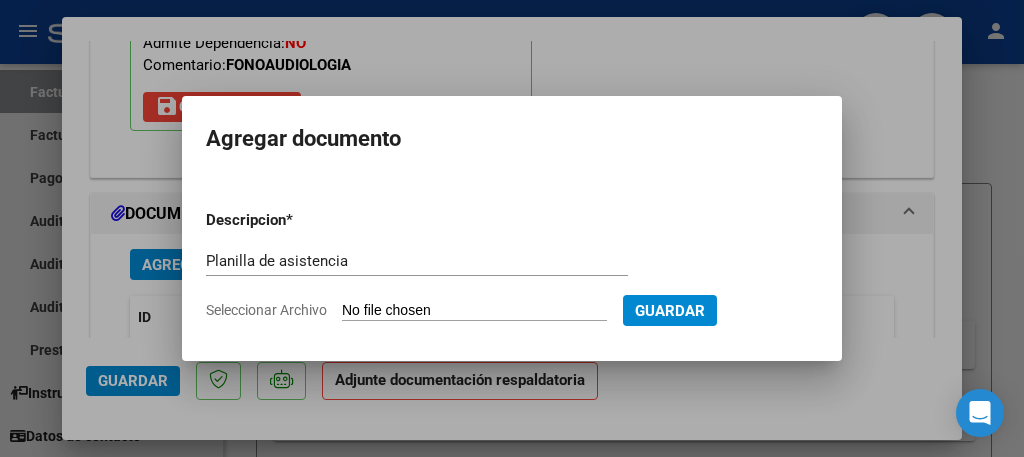 type on "C:\fakepath\Planilla Benitez julio.pdf" 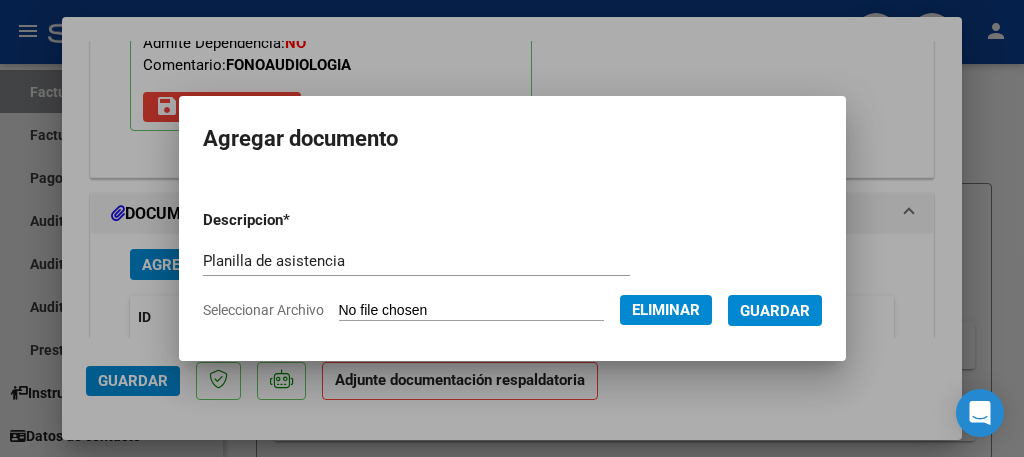 click on "Guardar" at bounding box center [775, 311] 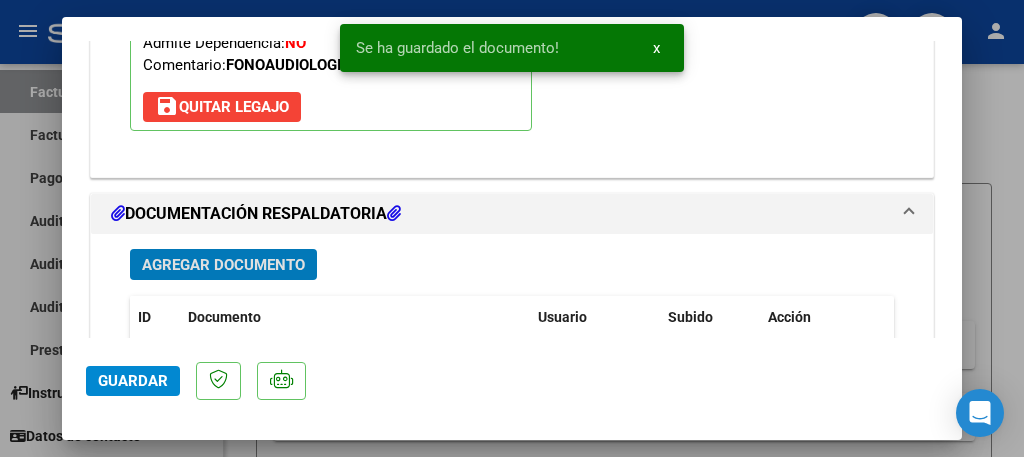 click on "Guardar" 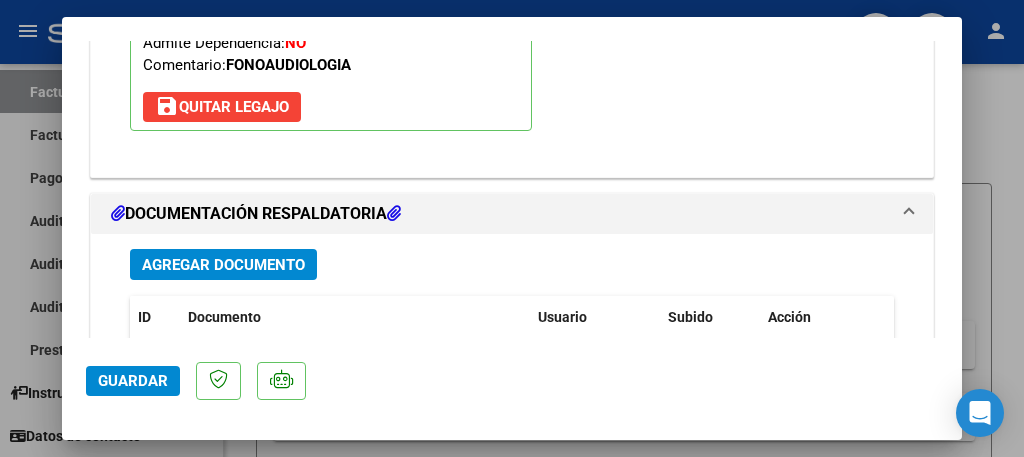 click on "Guardar" 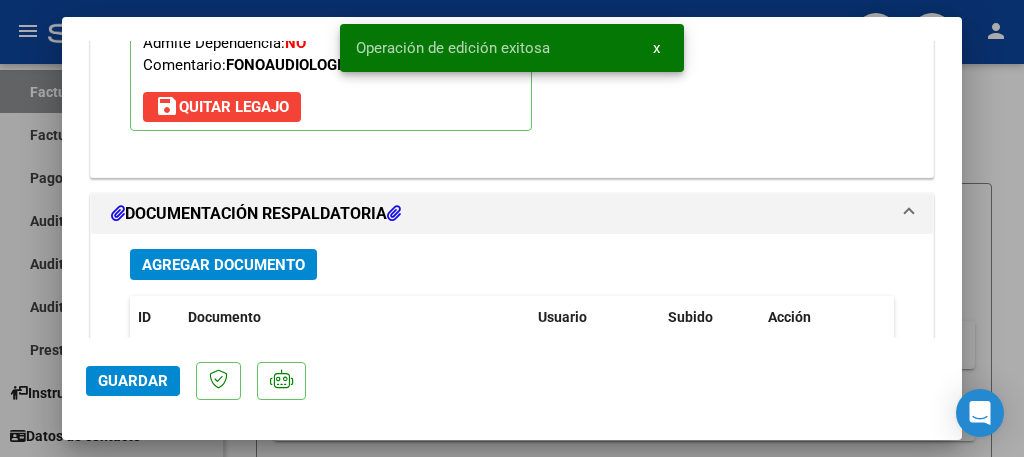 click at bounding box center (512, 228) 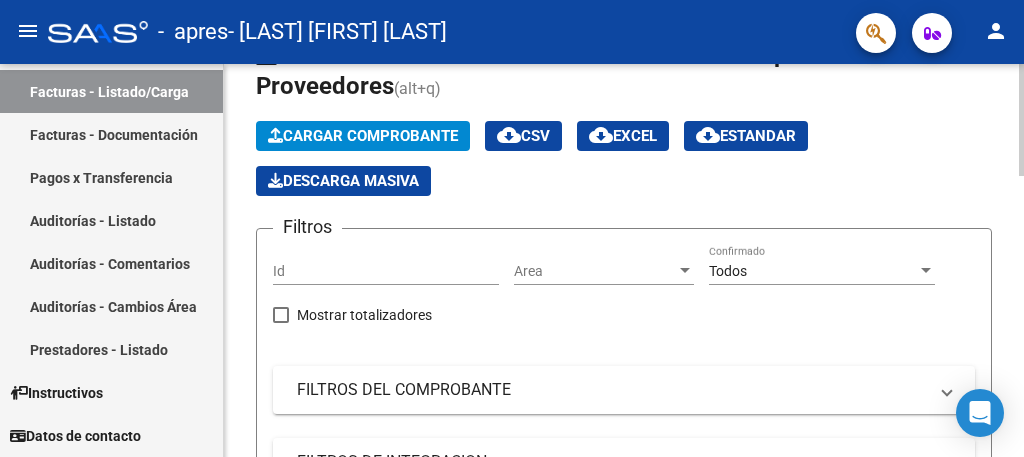 click 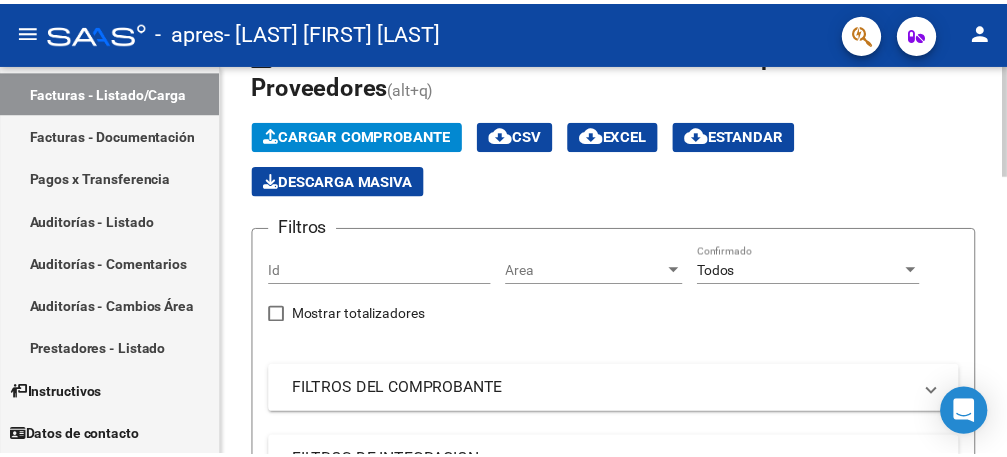 scroll, scrollTop: 473, scrollLeft: 0, axis: vertical 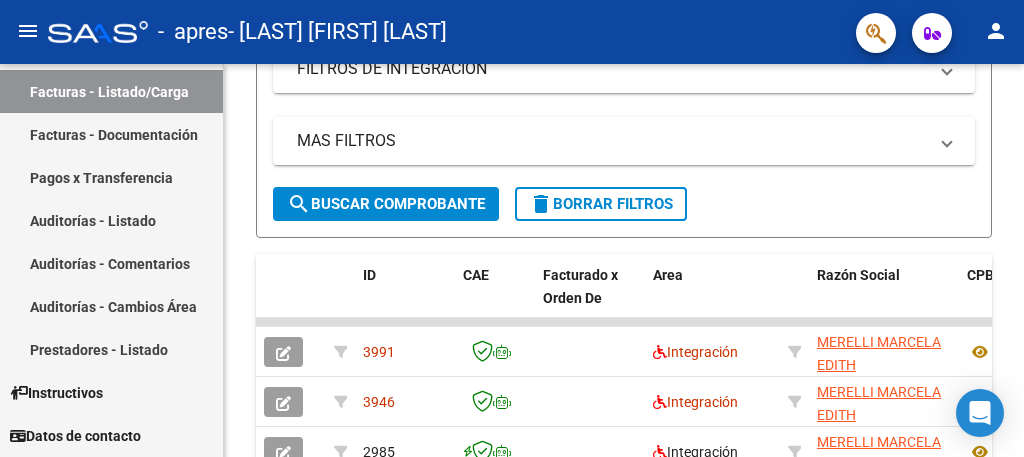 click on "person" 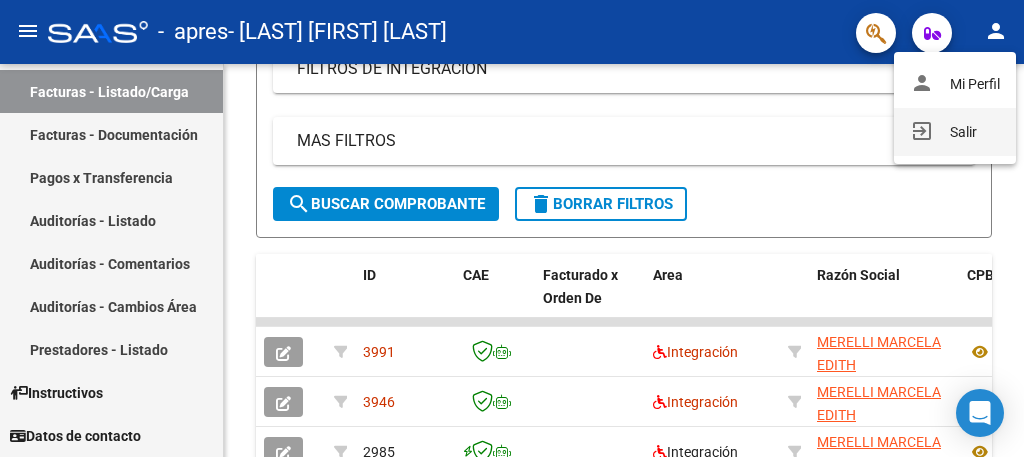 click on "exit_to_app  Salir" at bounding box center [955, 132] 